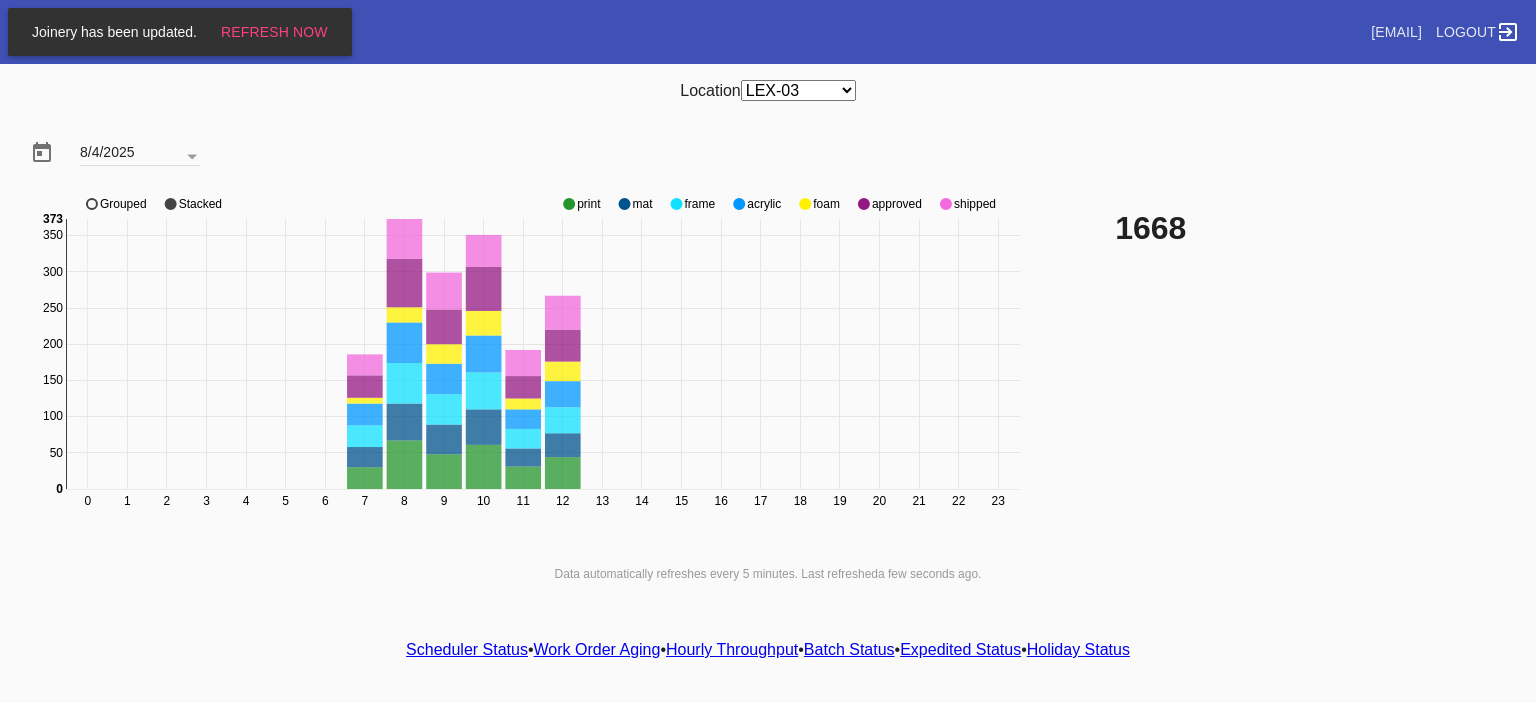 select on "number:31" 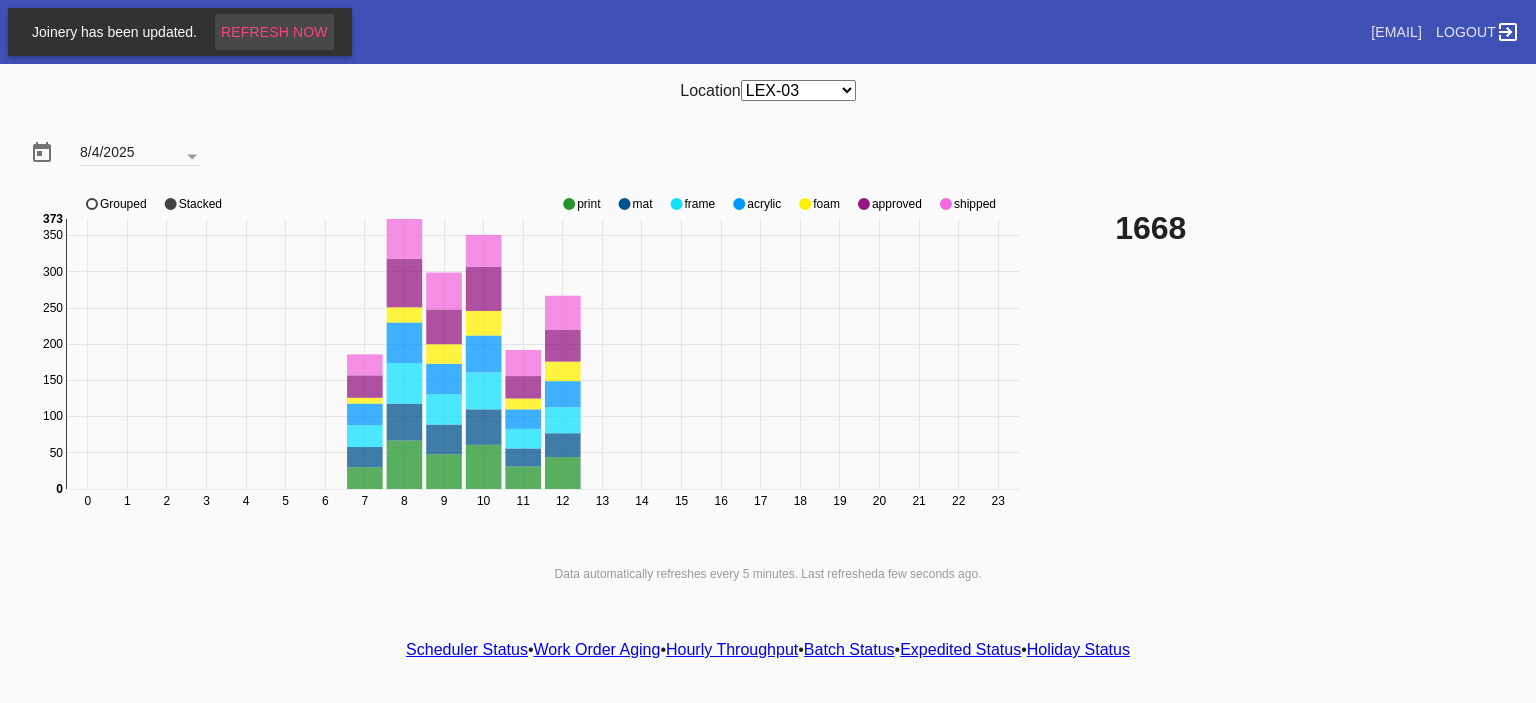 click on "Refresh Now" at bounding box center (274, 32) 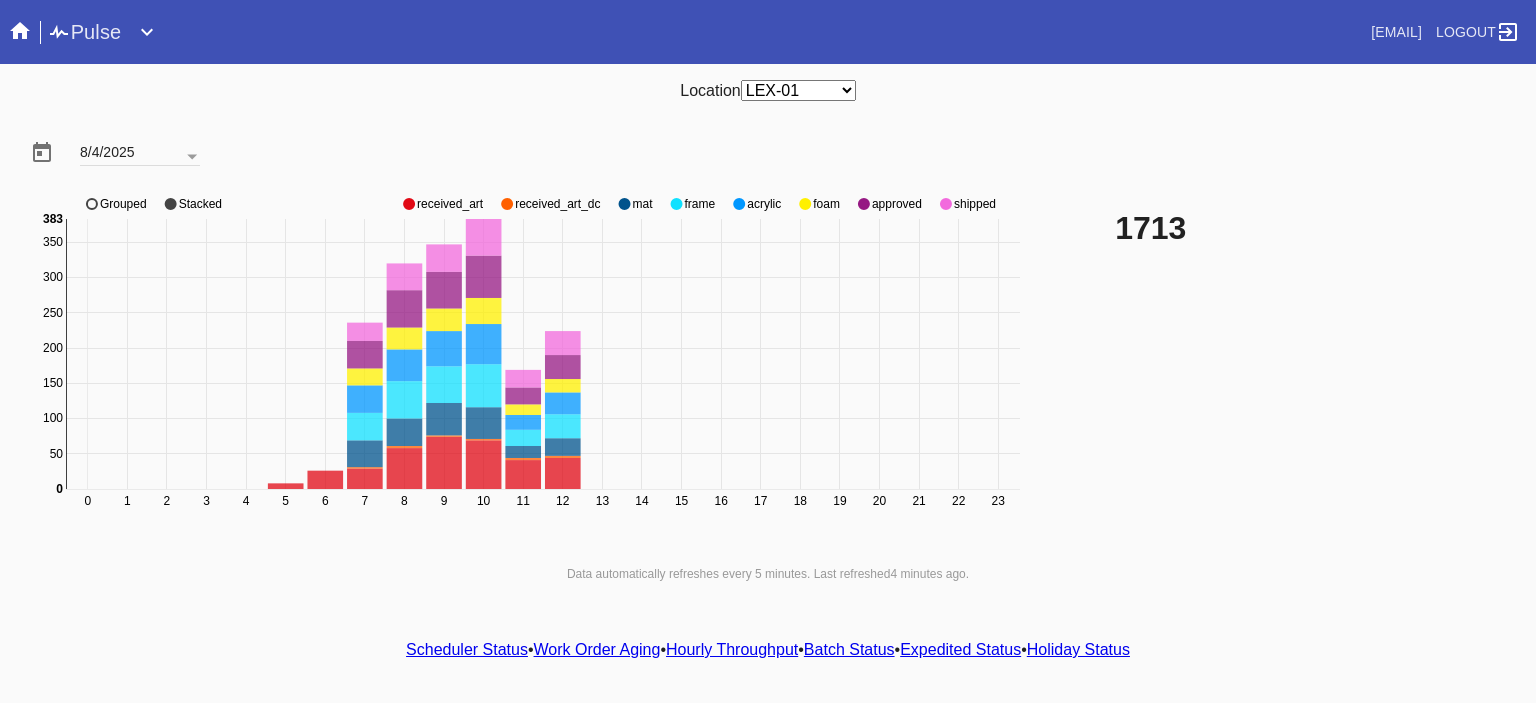 scroll, scrollTop: 0, scrollLeft: 0, axis: both 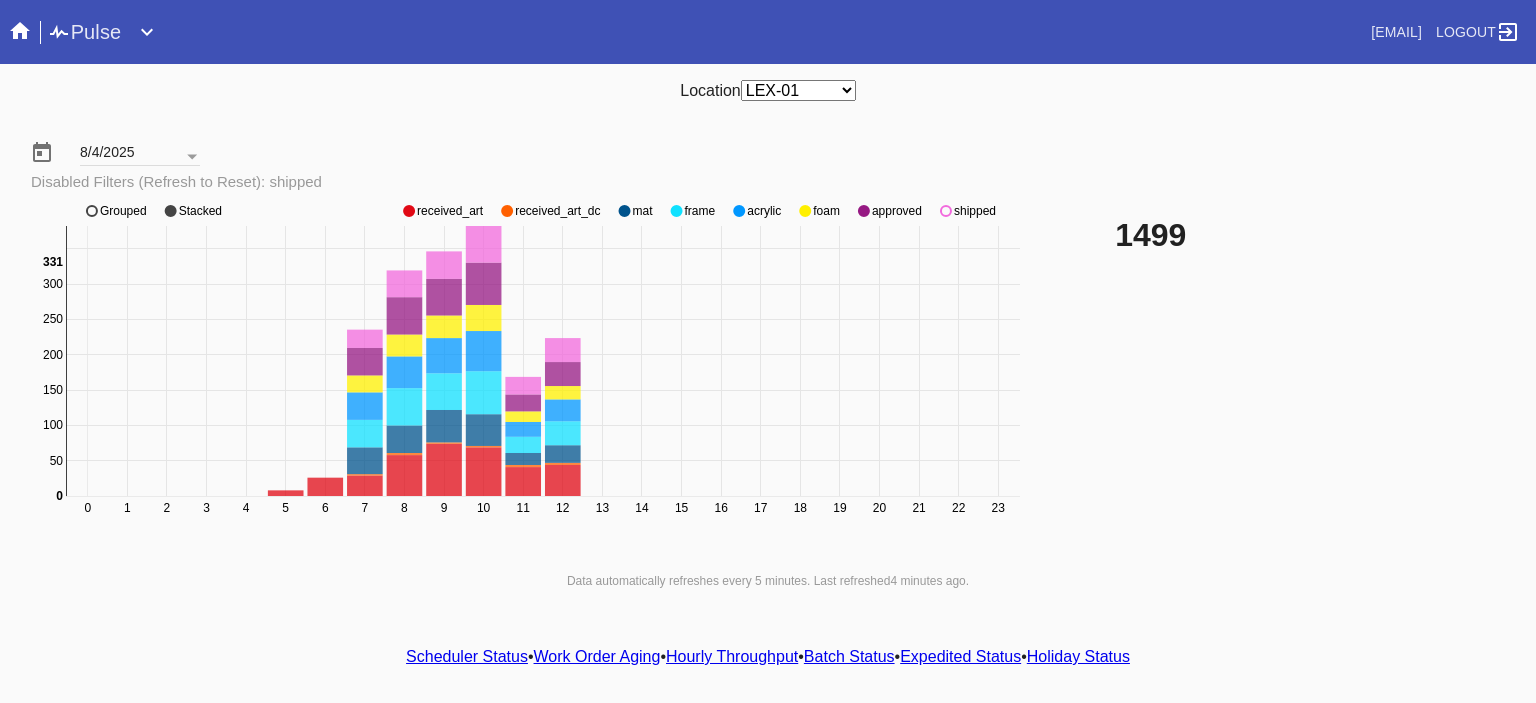 click 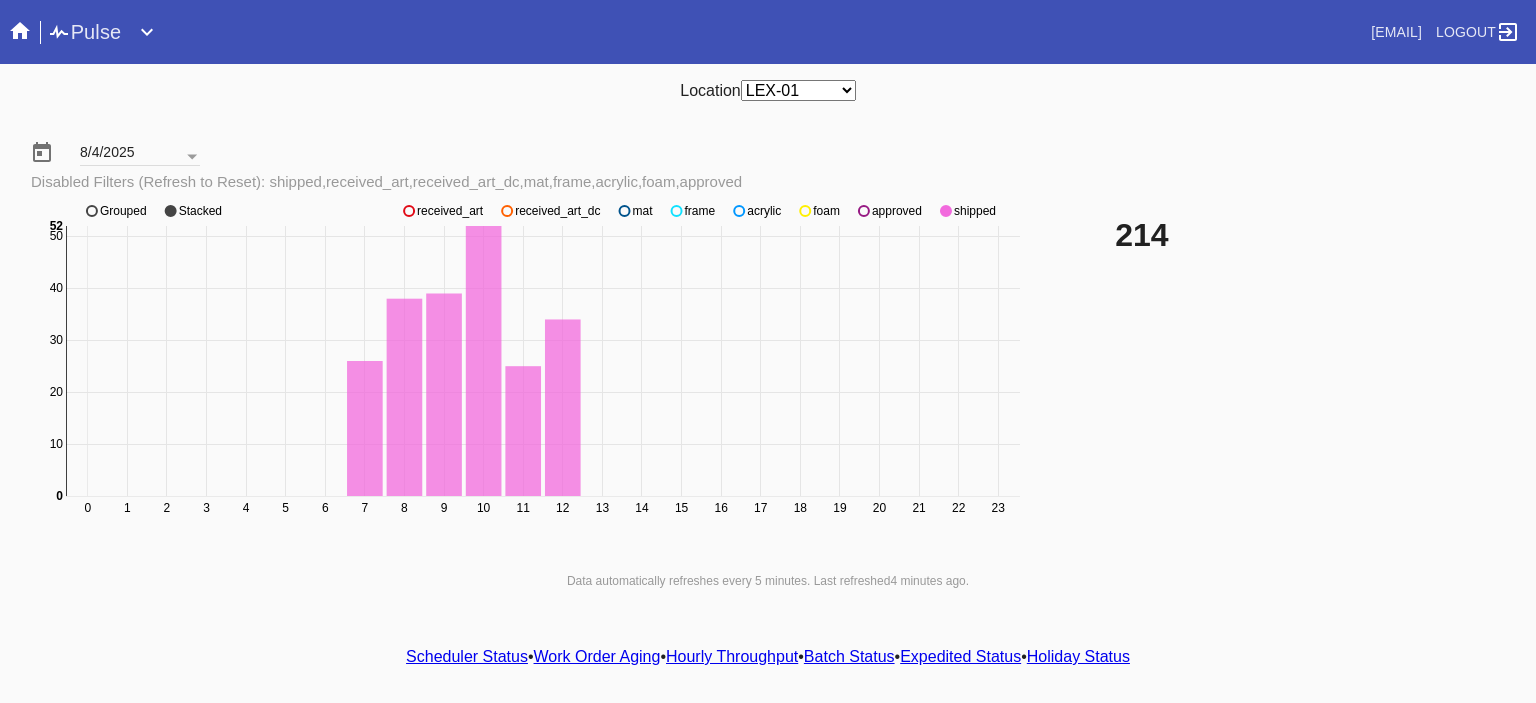 click 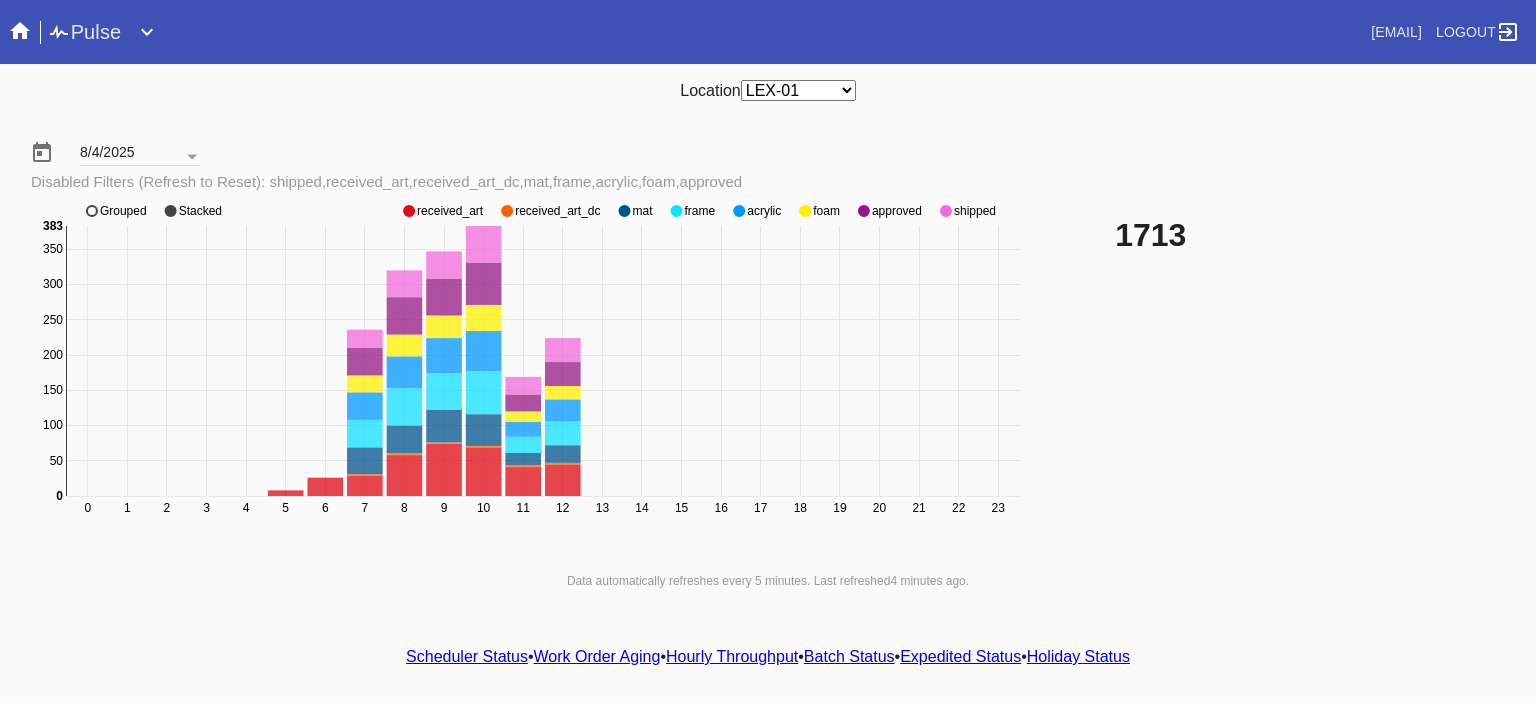 click 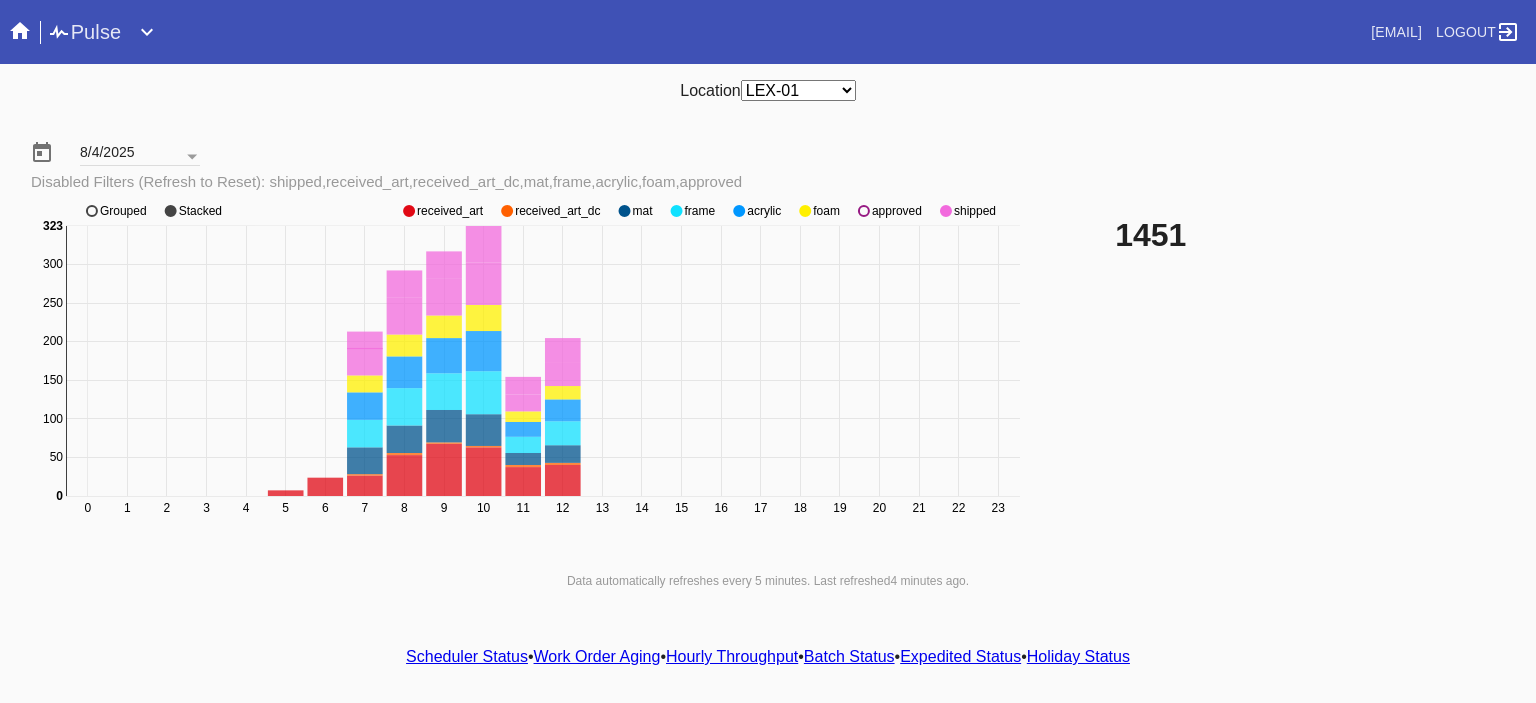 click 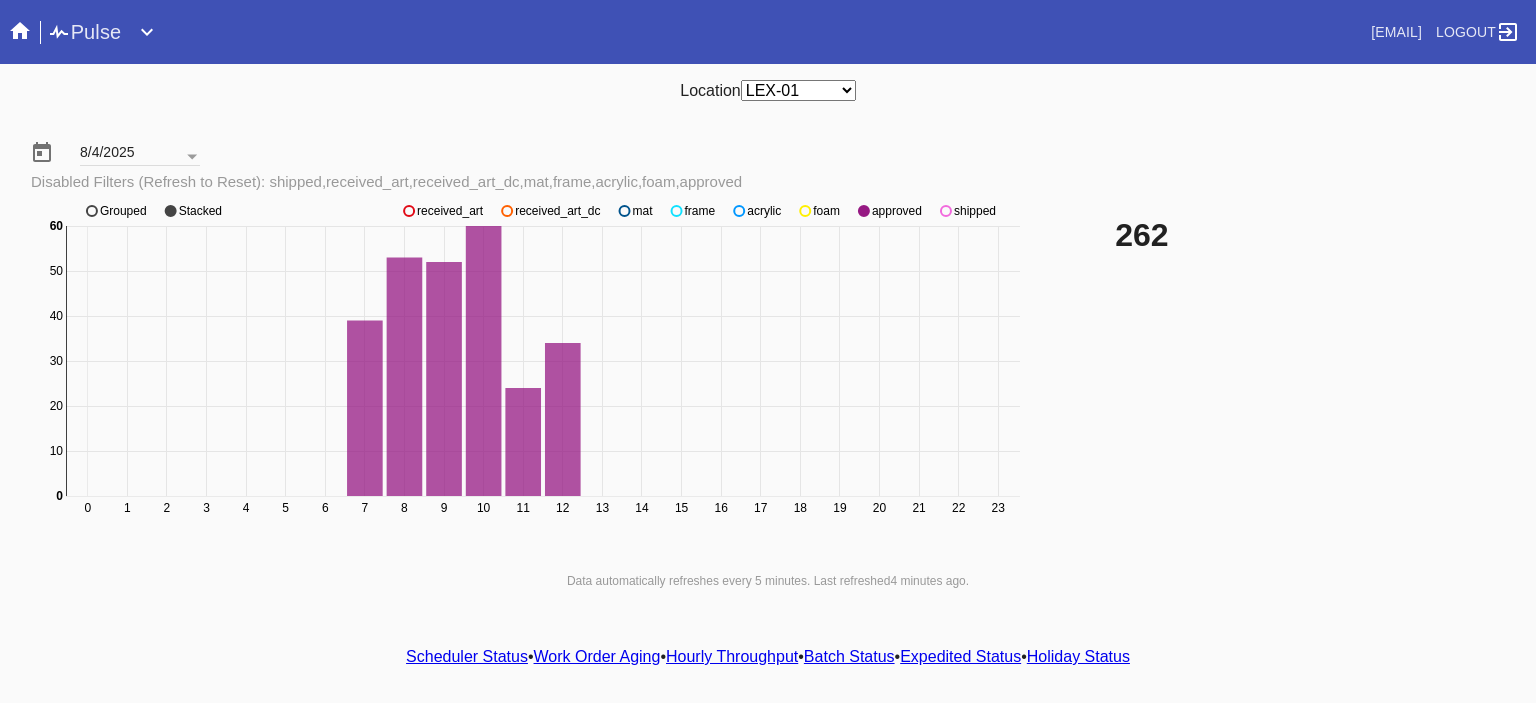 click 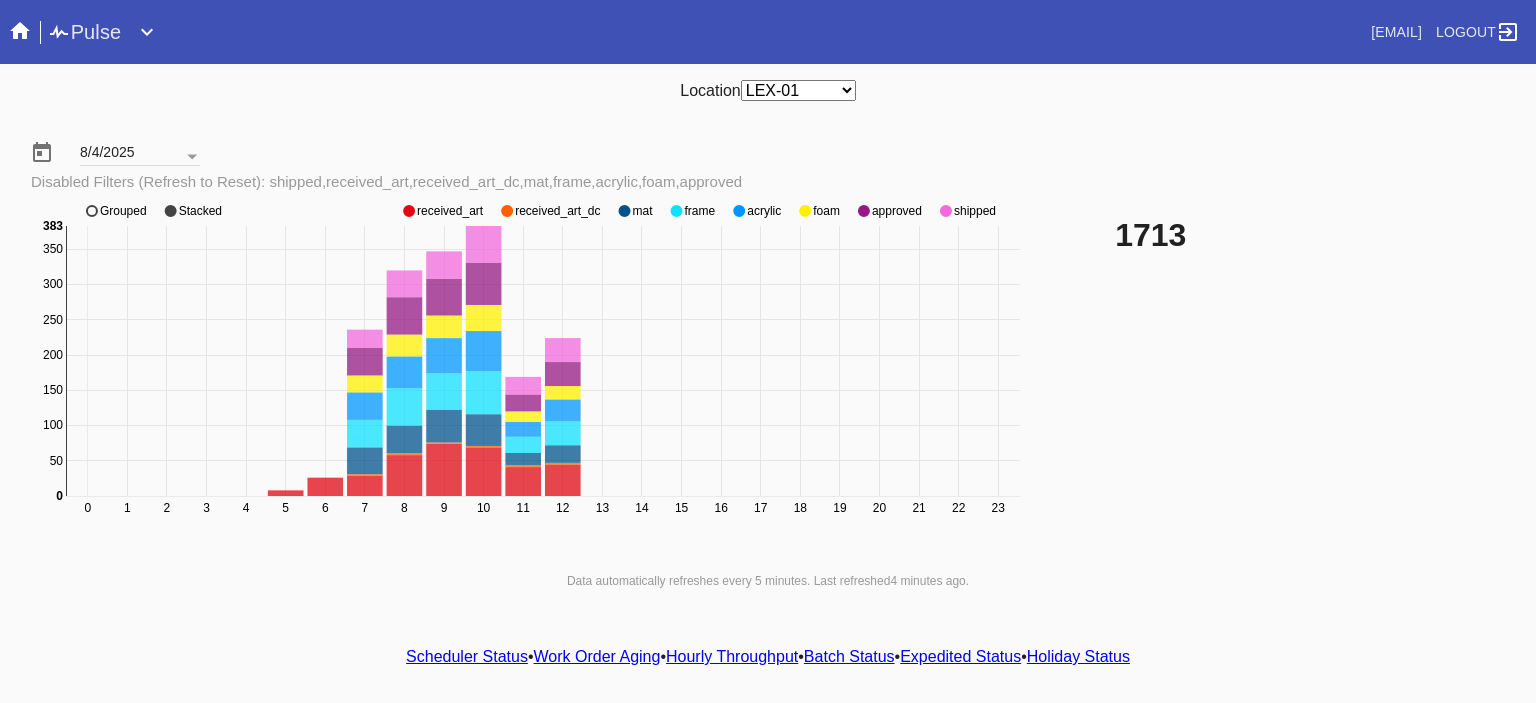 click on "Any Location DCA-05 ELP-01 LAS-01 LEX-01 LEX-03" at bounding box center [798, 90] 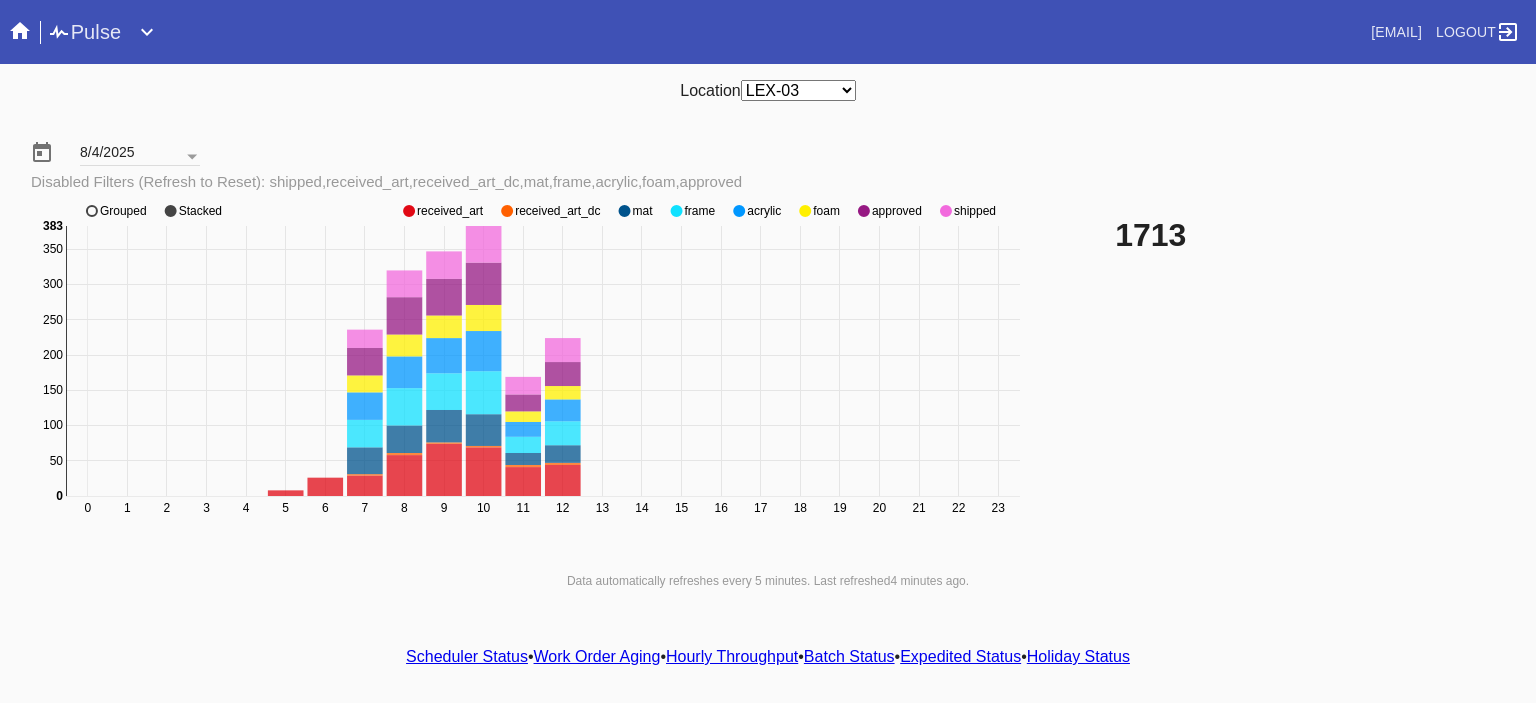 click on "Any Location DCA-05 ELP-01 LAS-01 LEX-01 LEX-03" at bounding box center [798, 90] 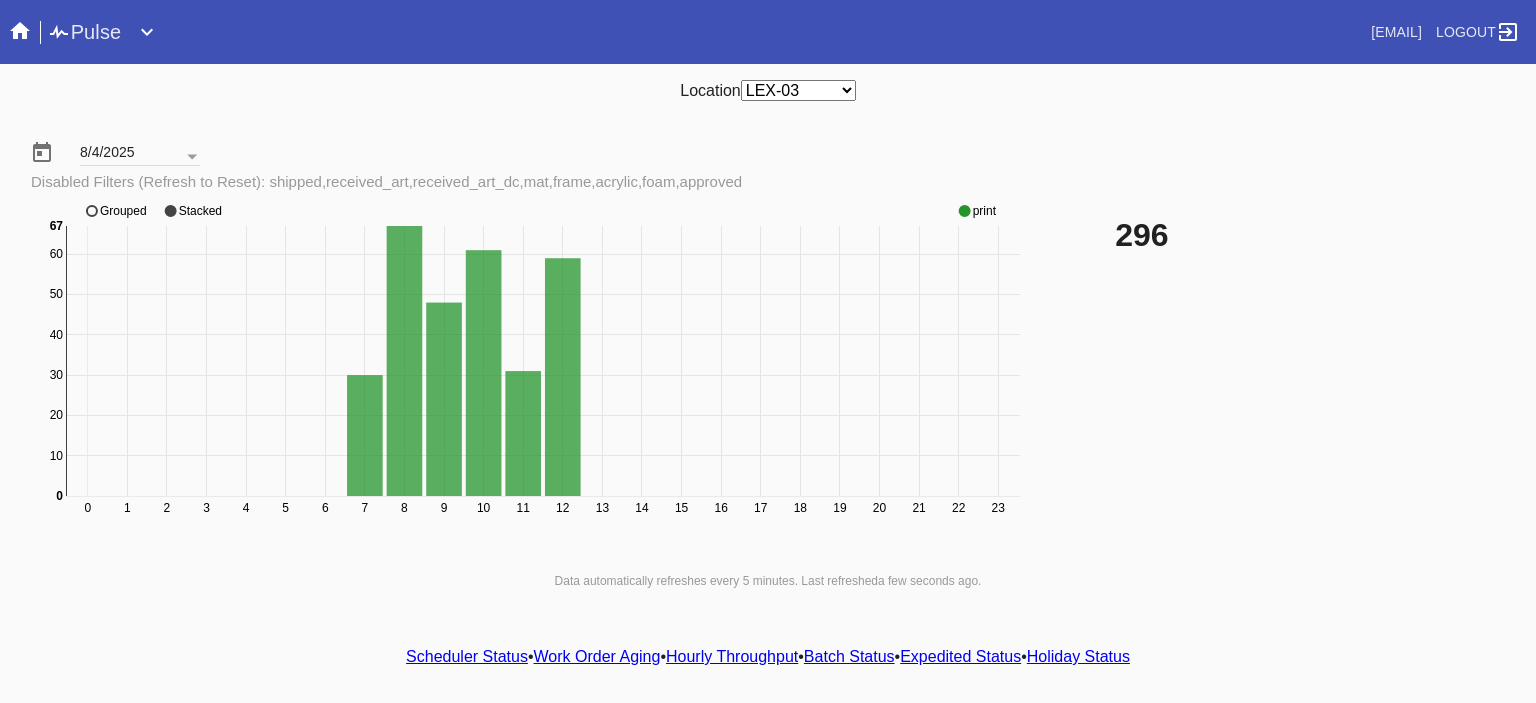 click on "Scheduler Status  •  Work Order Aging  •  Hourly Throughput  •  Batch Status  •  Expedited Status  •  Holiday Status" at bounding box center [768, 657] 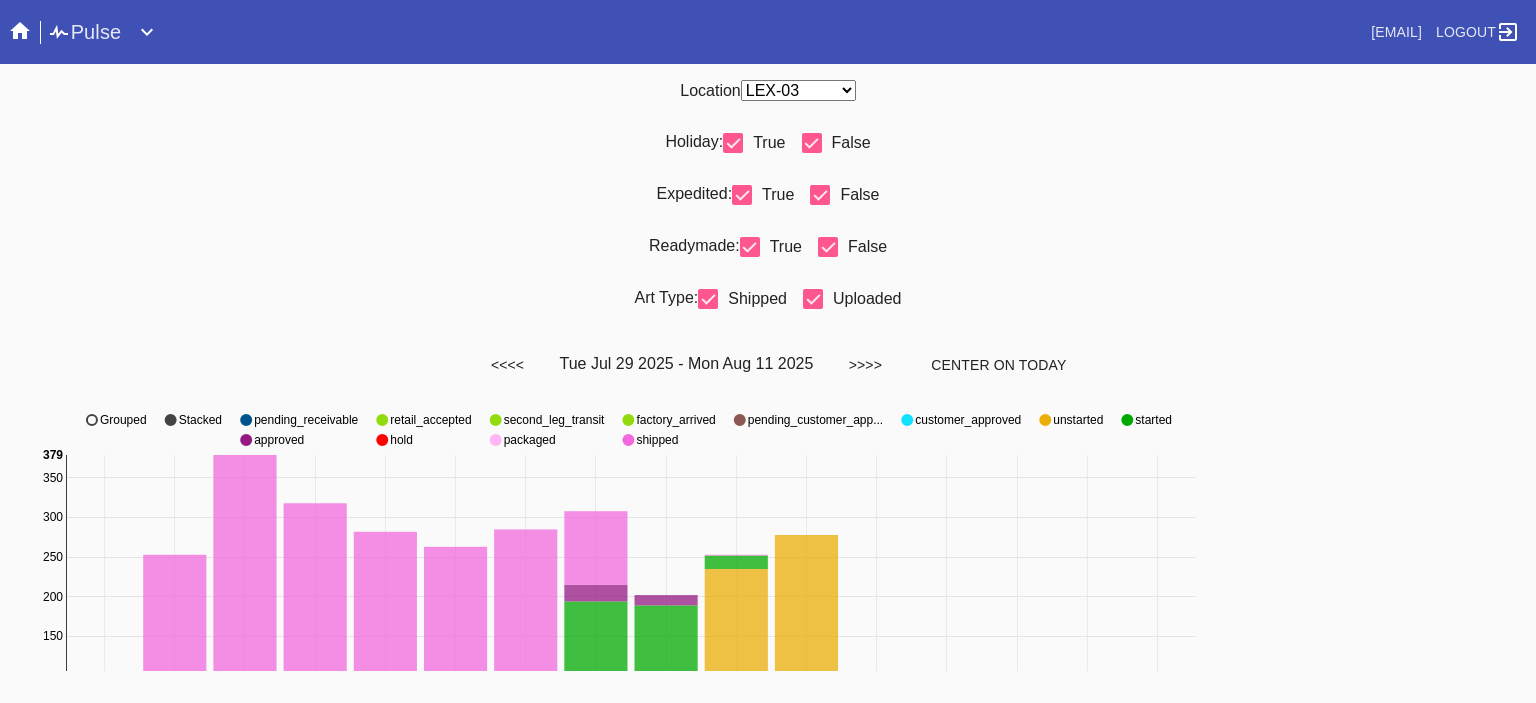 click at bounding box center [820, 195] 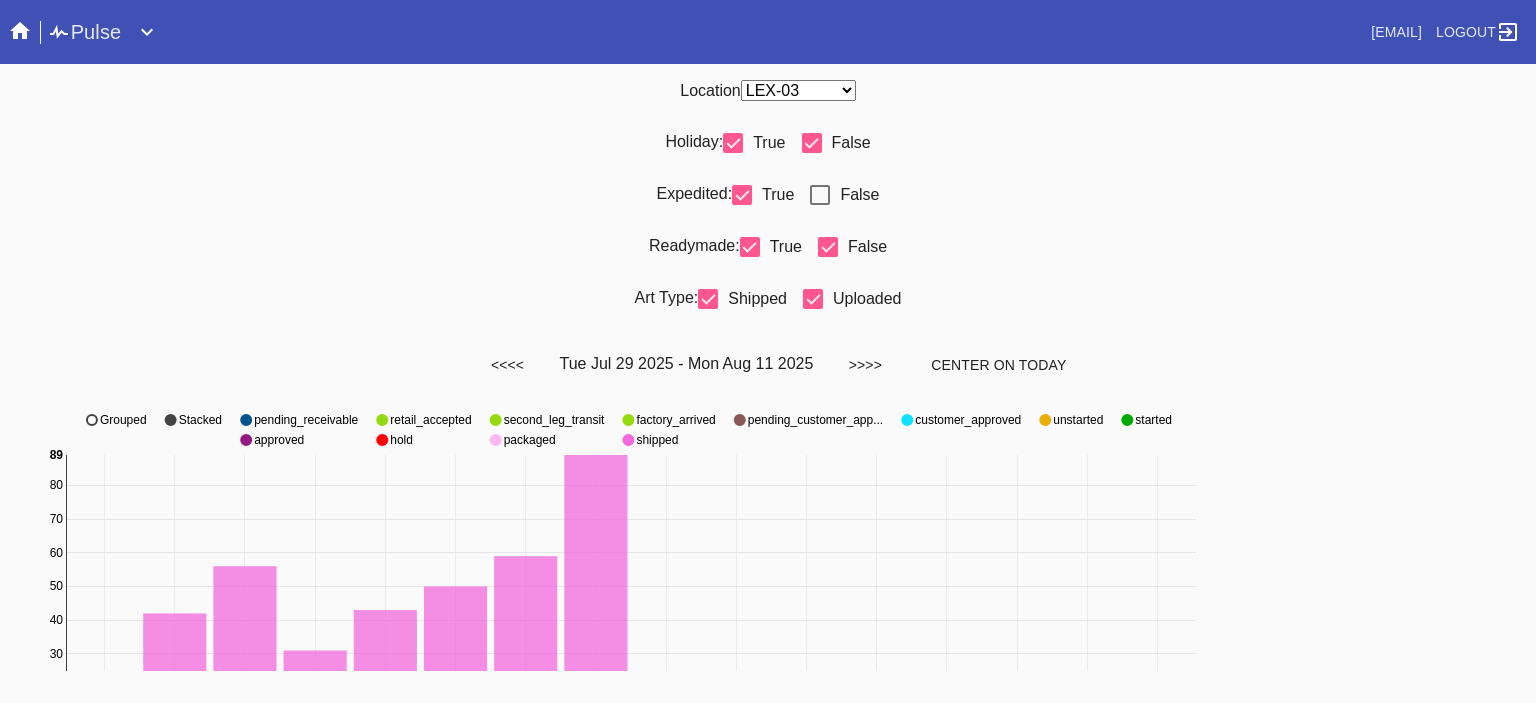scroll, scrollTop: 0, scrollLeft: 0, axis: both 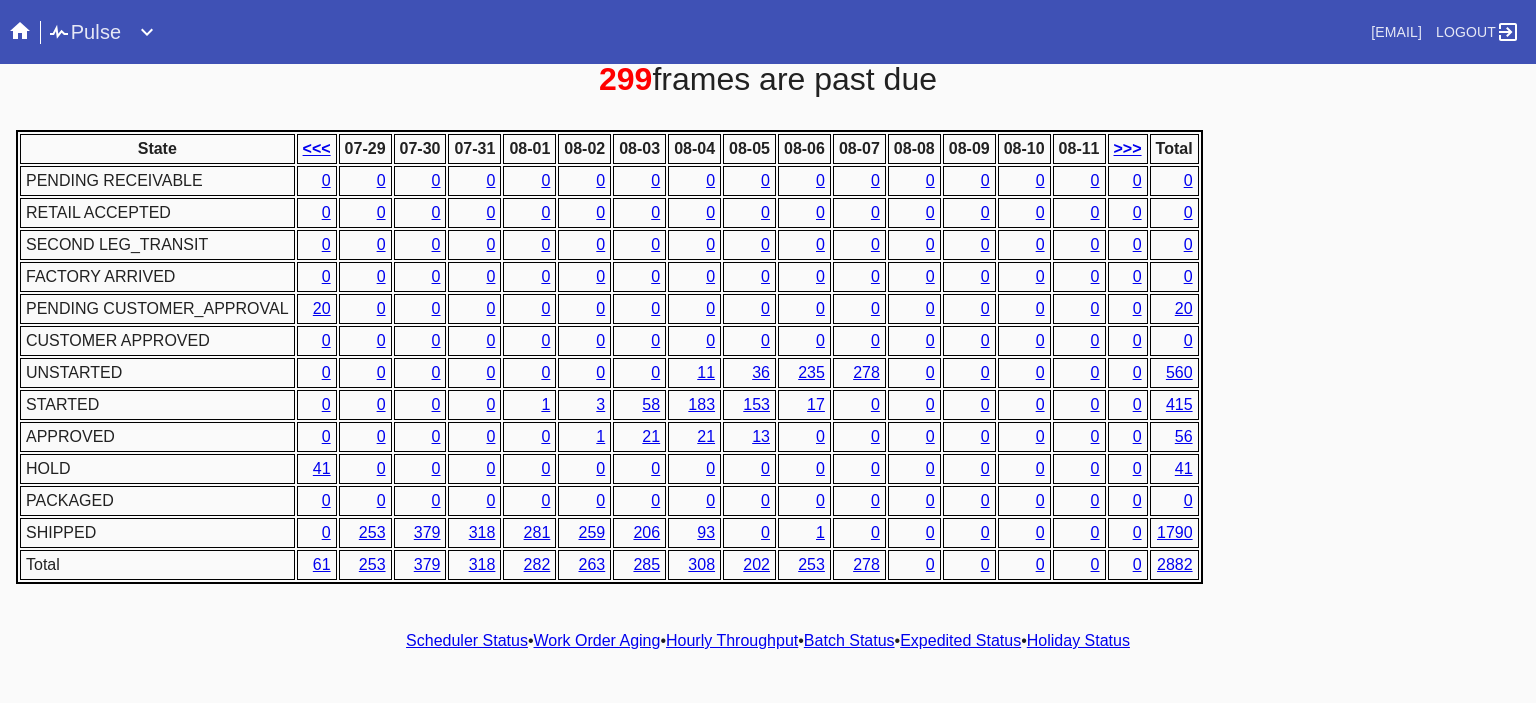 click on "Hourly Throughput" at bounding box center (732, 640) 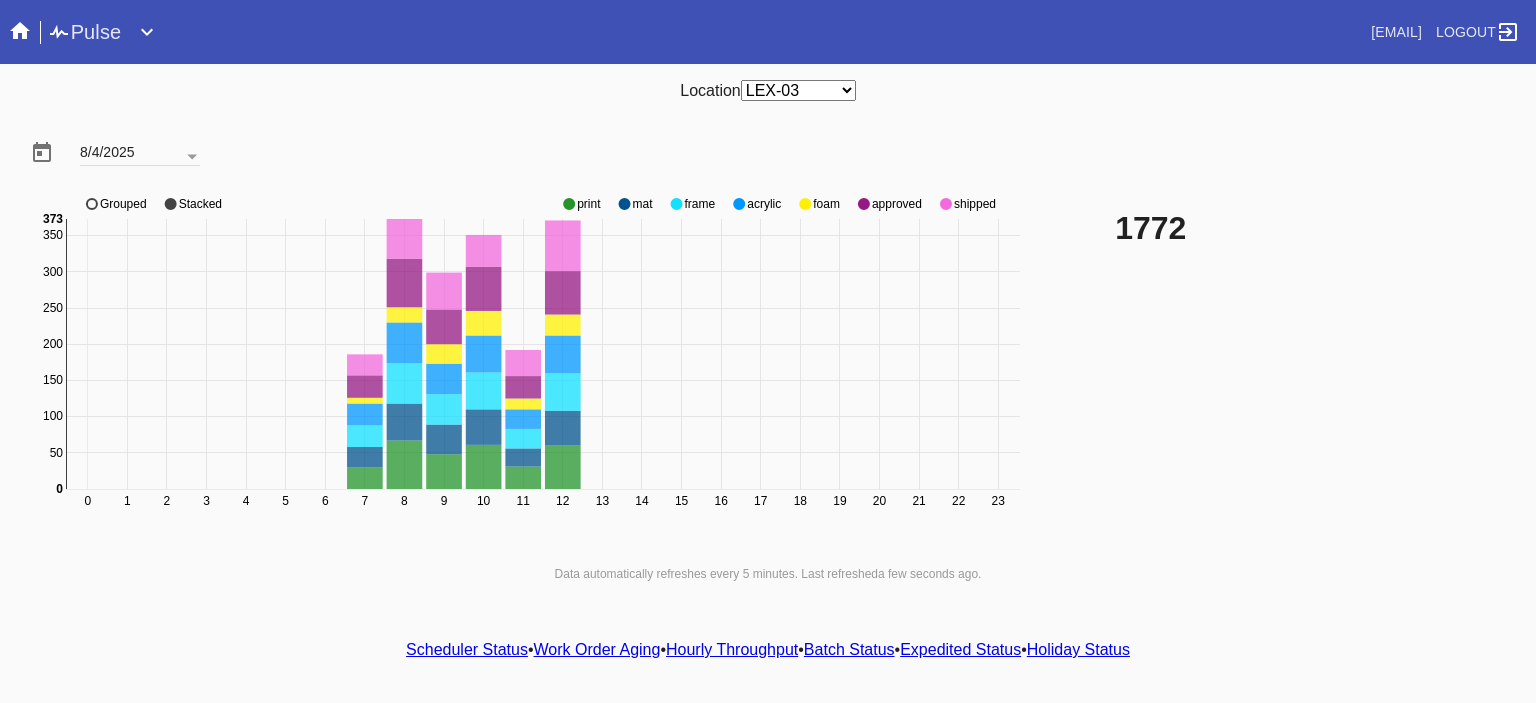click 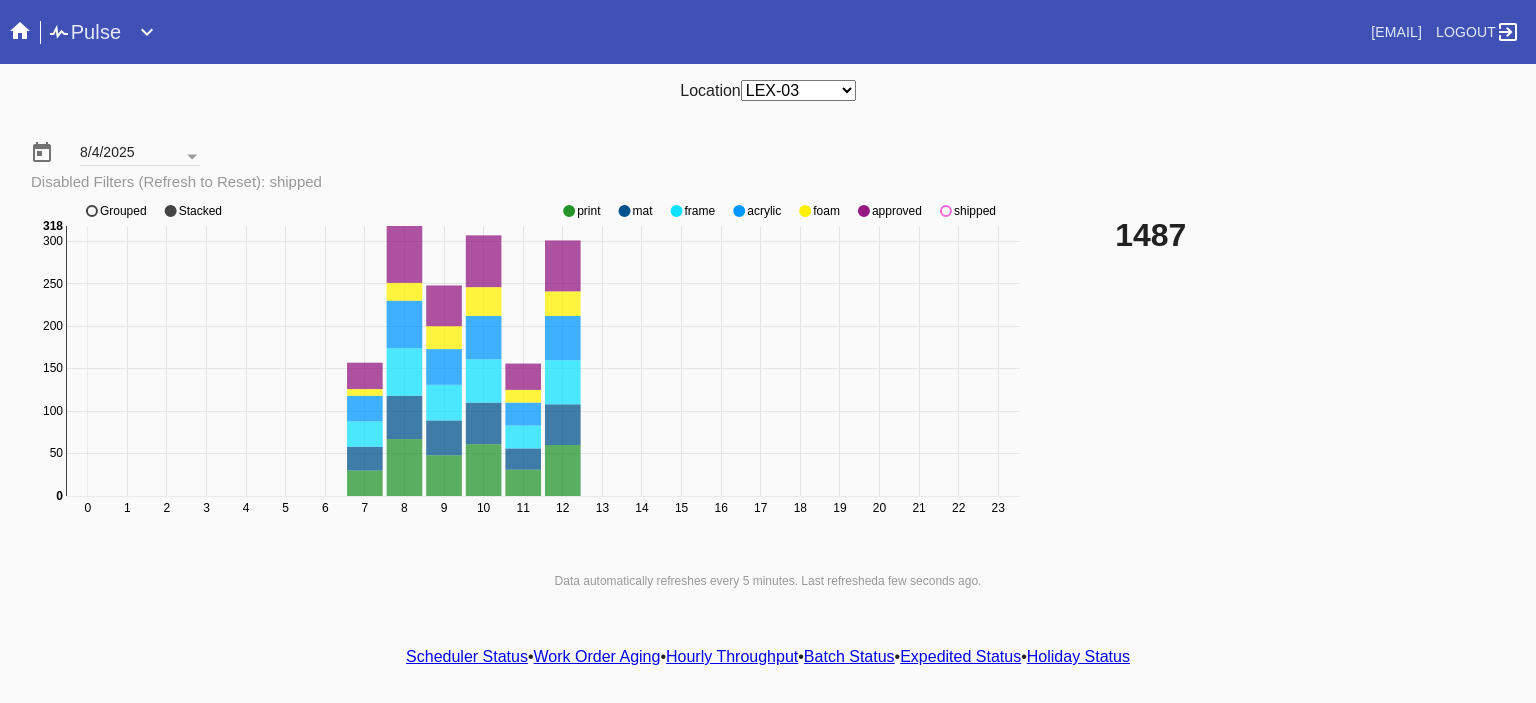 click on "0 1 2 3 4 5 6 7 8 9 10 11 12 13 14 15 16 17 18 19 20 21 22 23 0 50 100 150 200 250 300 0 318 print mat frame acrylic foam approved shipped Grouped Stacked" 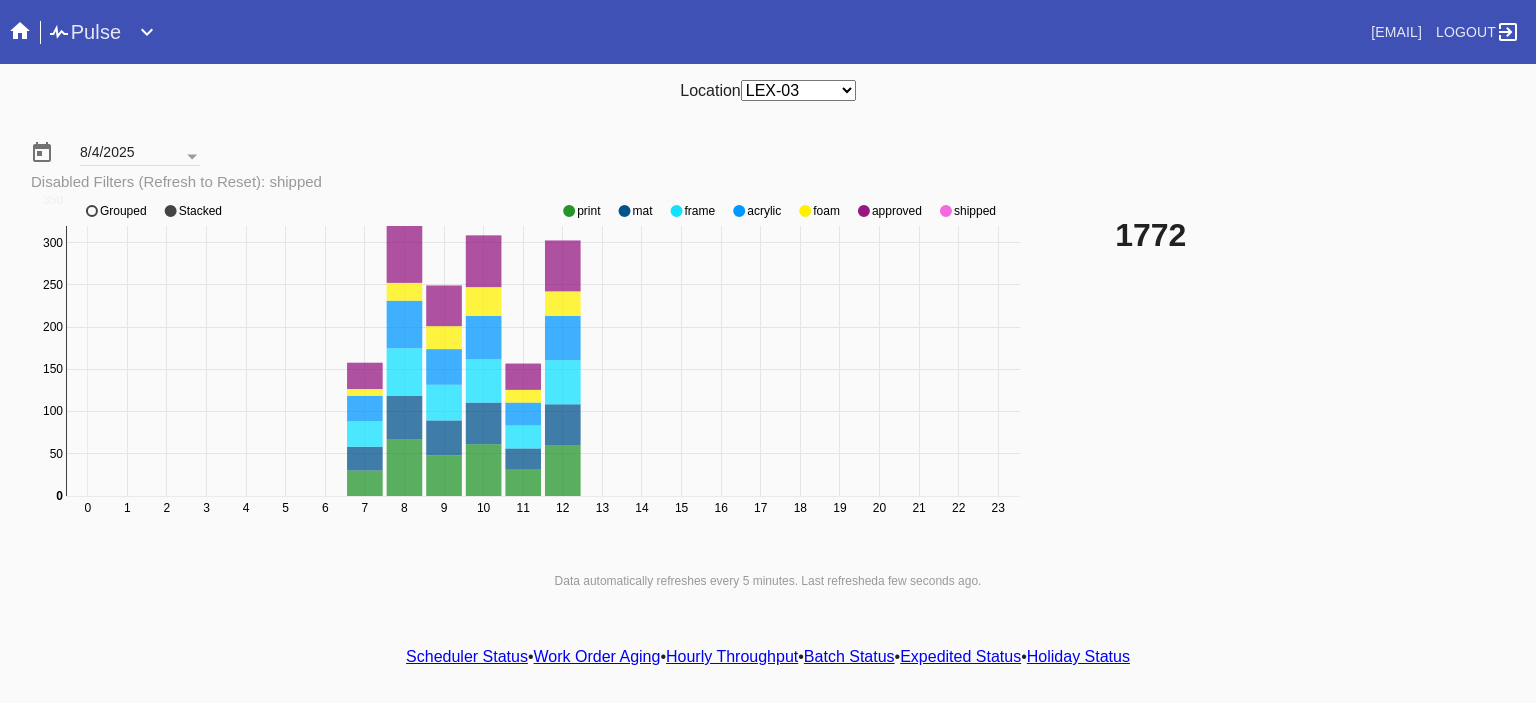 click 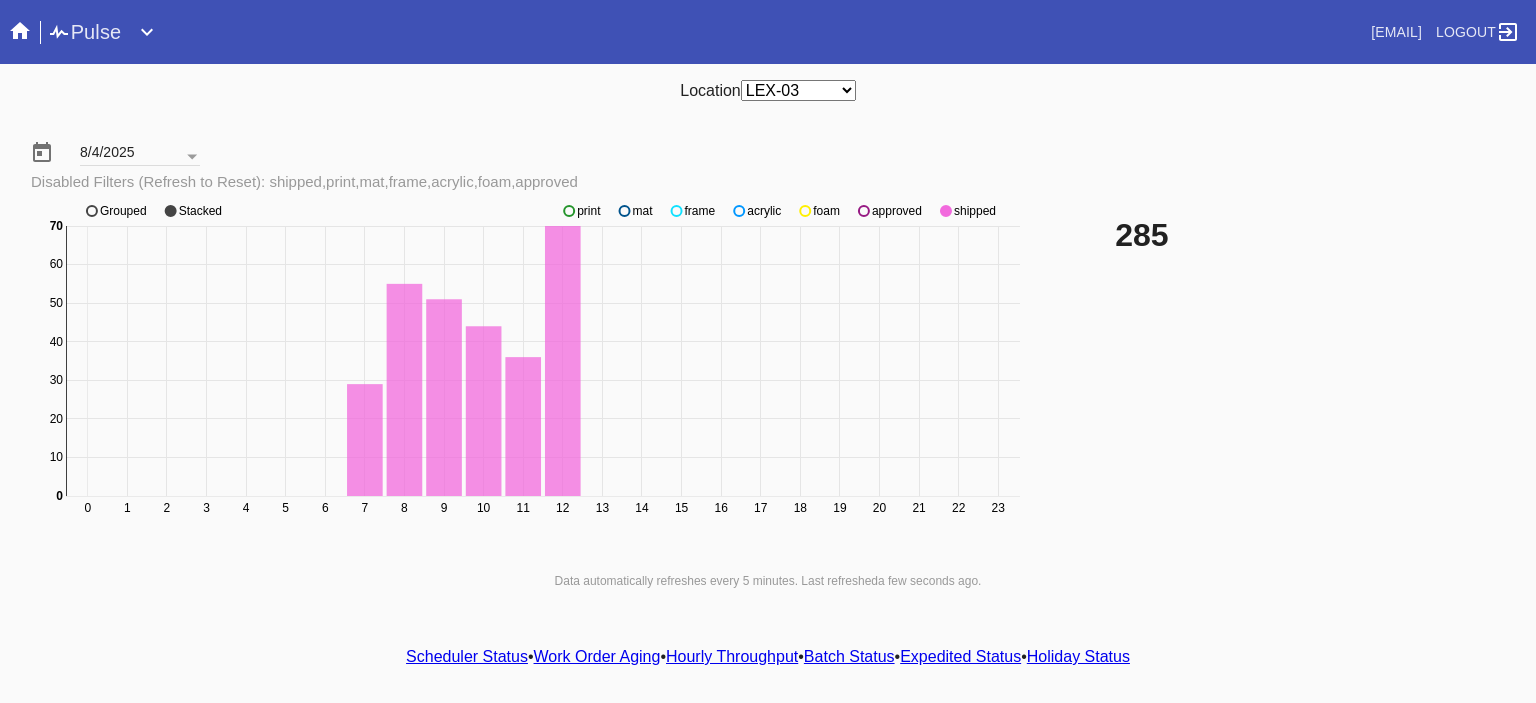 click 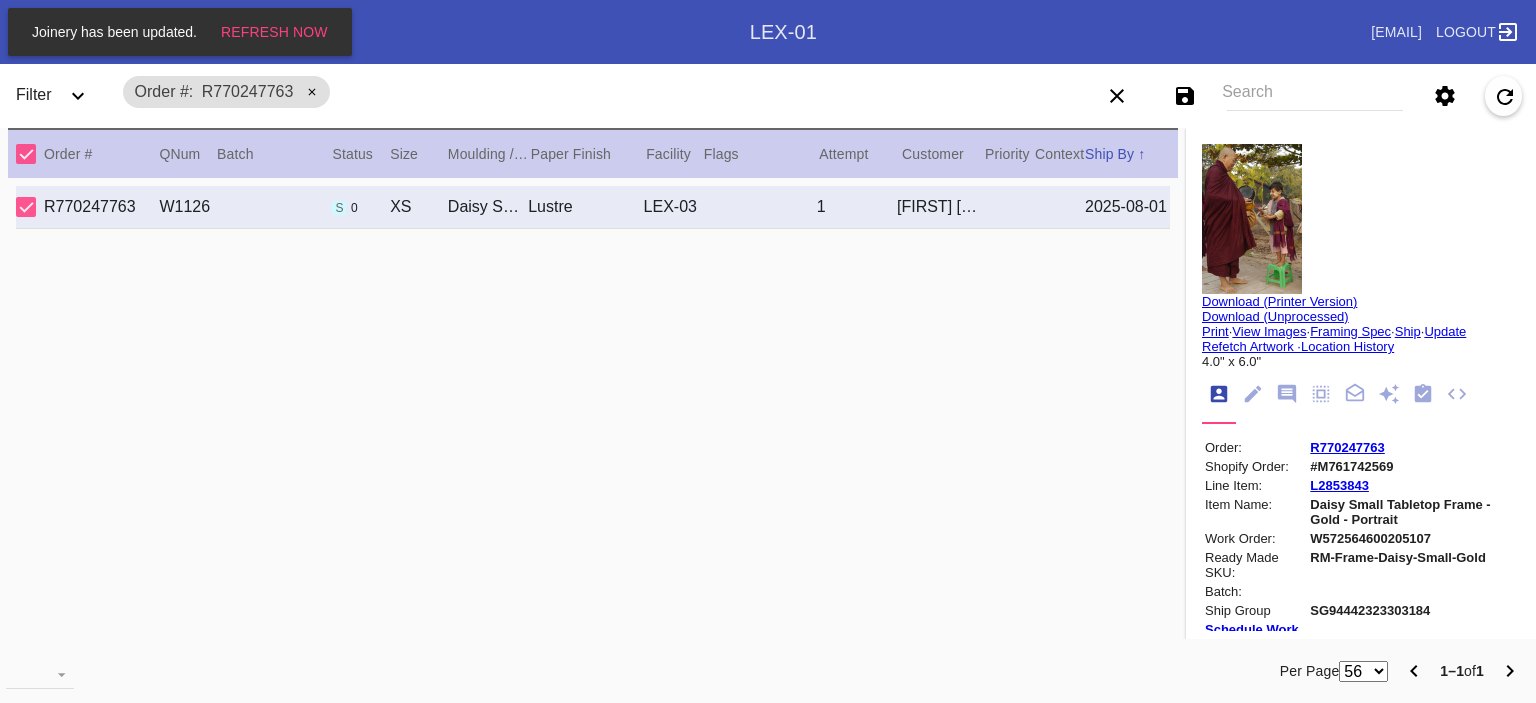 scroll, scrollTop: 0, scrollLeft: 0, axis: both 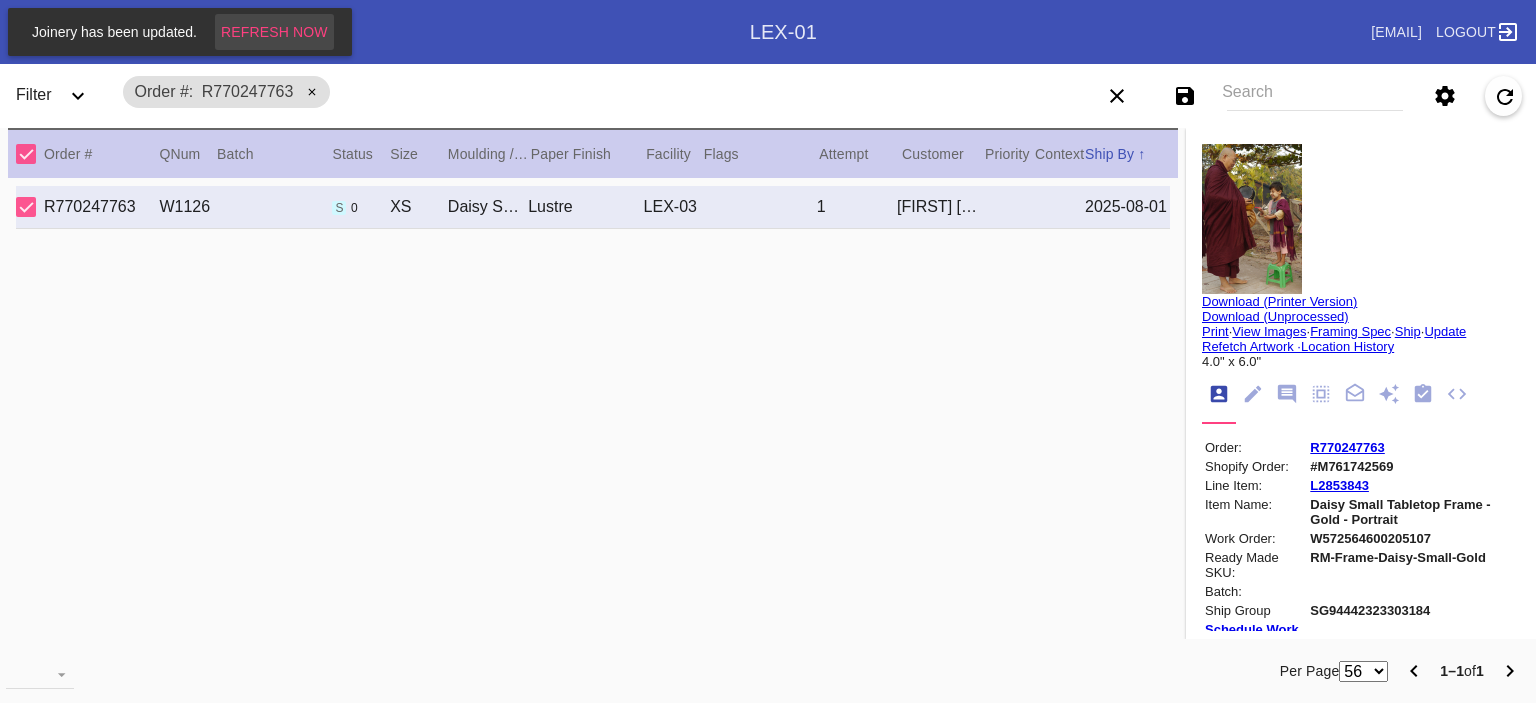 click on "Refresh Now" at bounding box center [274, 32] 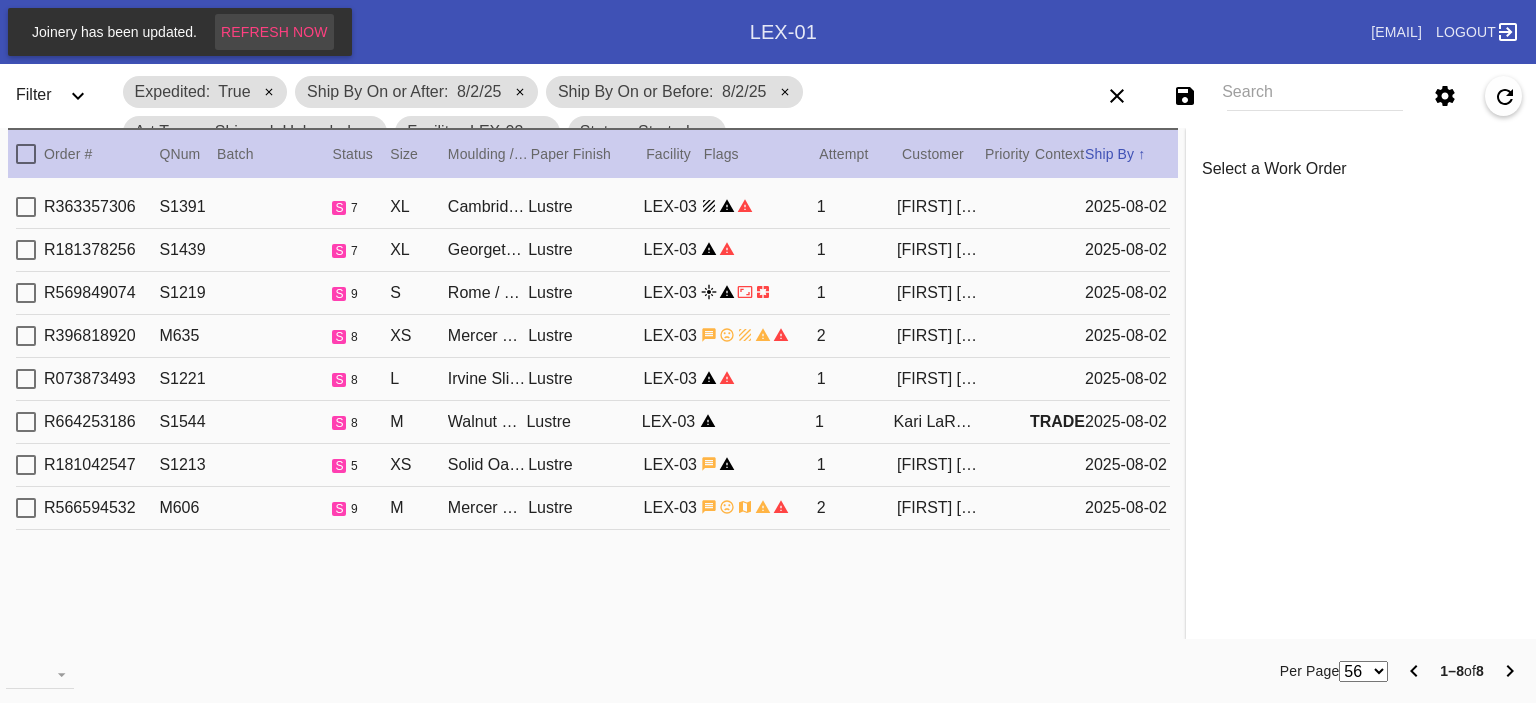 scroll, scrollTop: 0, scrollLeft: 0, axis: both 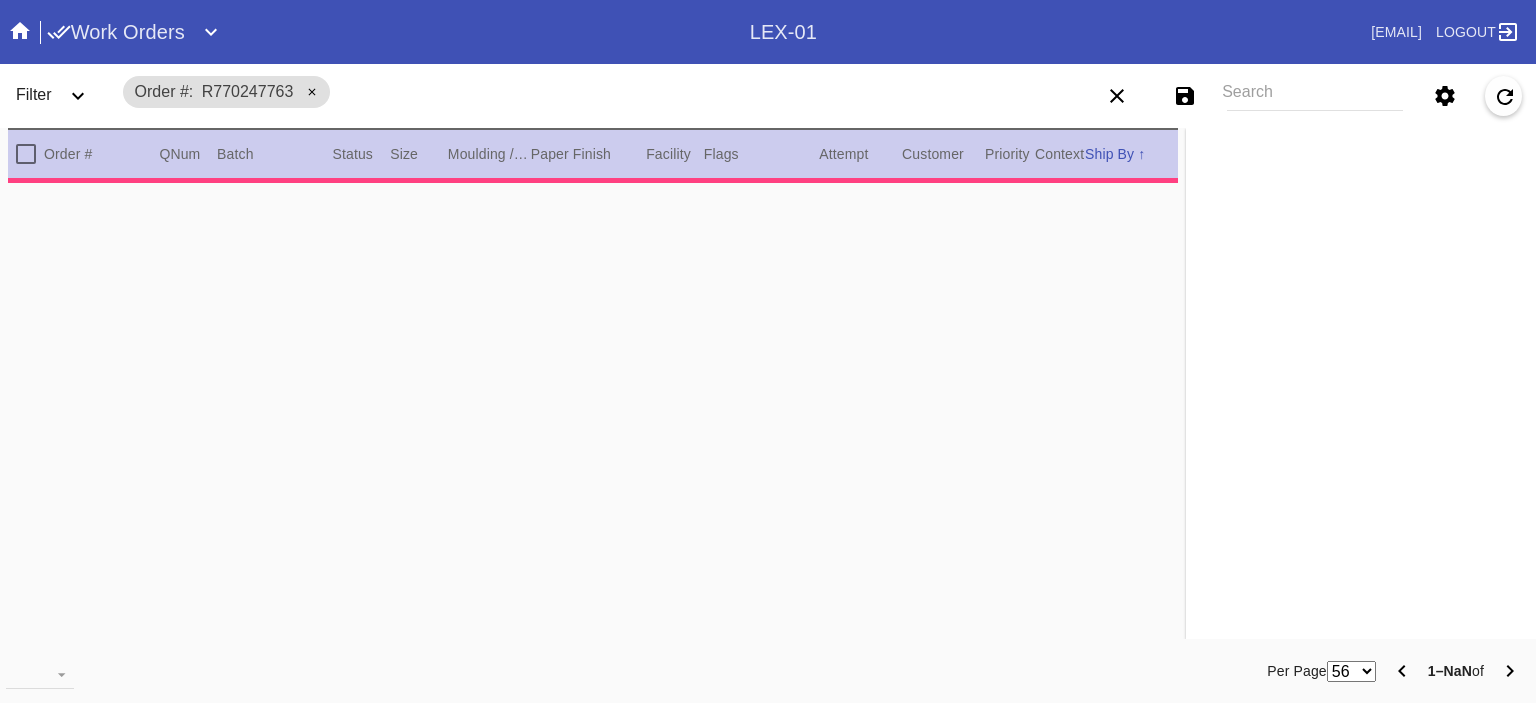 type on "0.0" 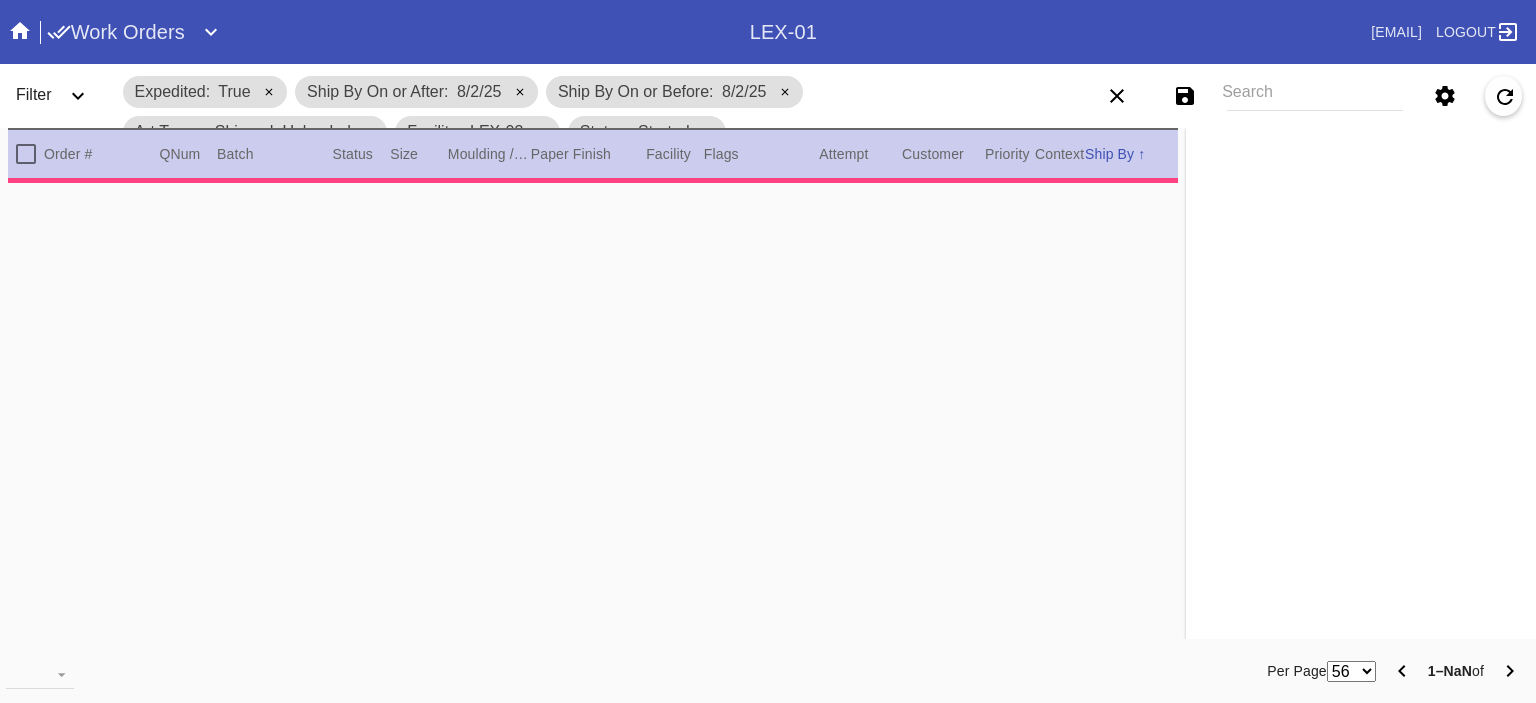scroll, scrollTop: 0, scrollLeft: 0, axis: both 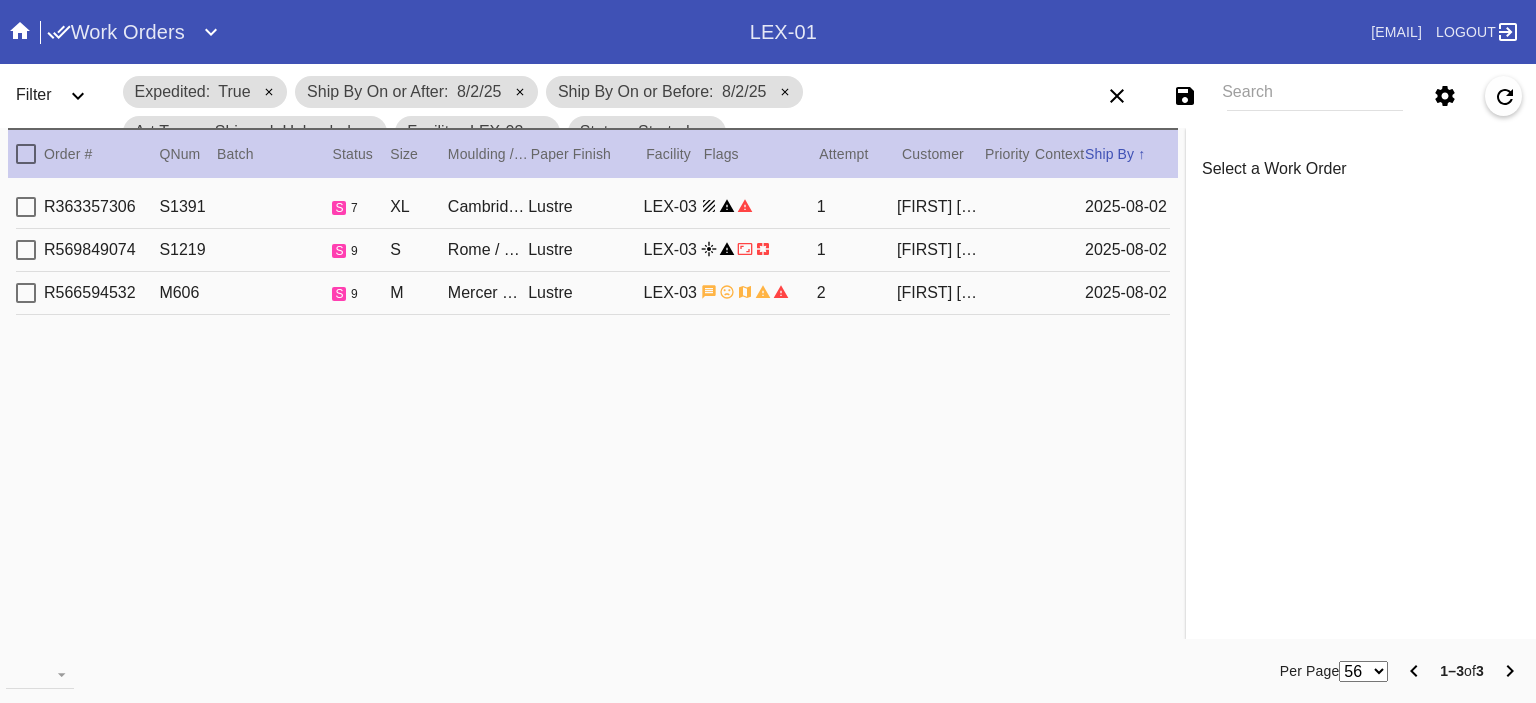 click on "1" at bounding box center (857, 207) 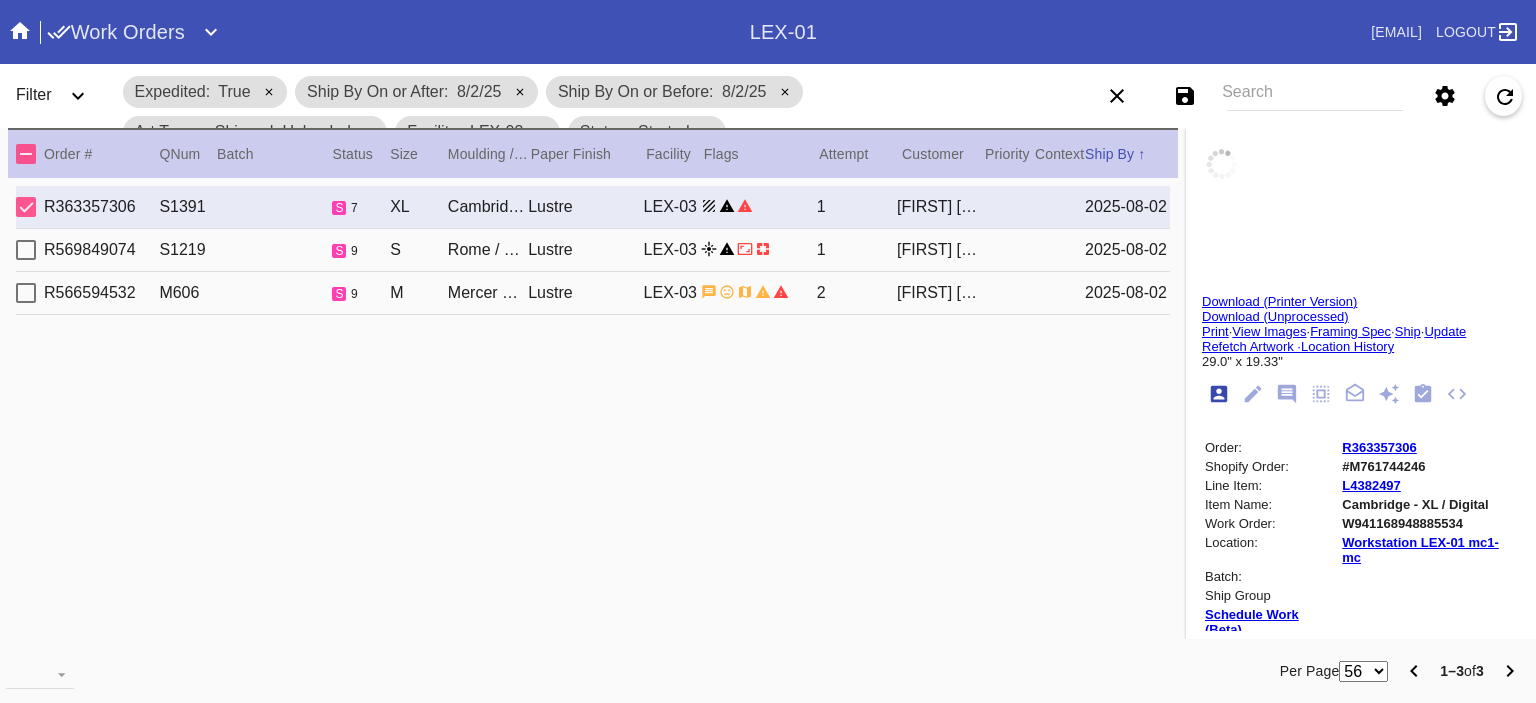 type on "2025 FOREVER COLORADO BBQ" 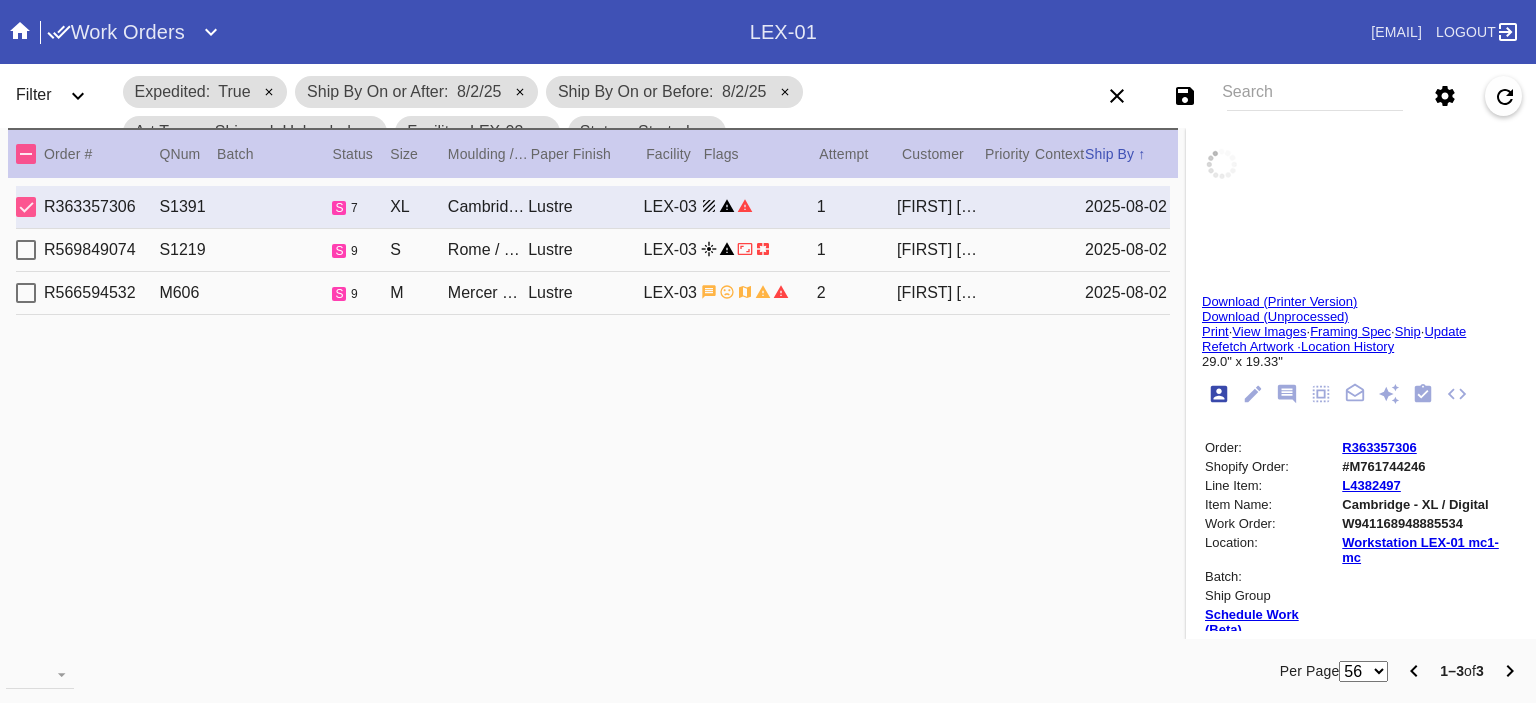 type on "DAKAN RANCH" 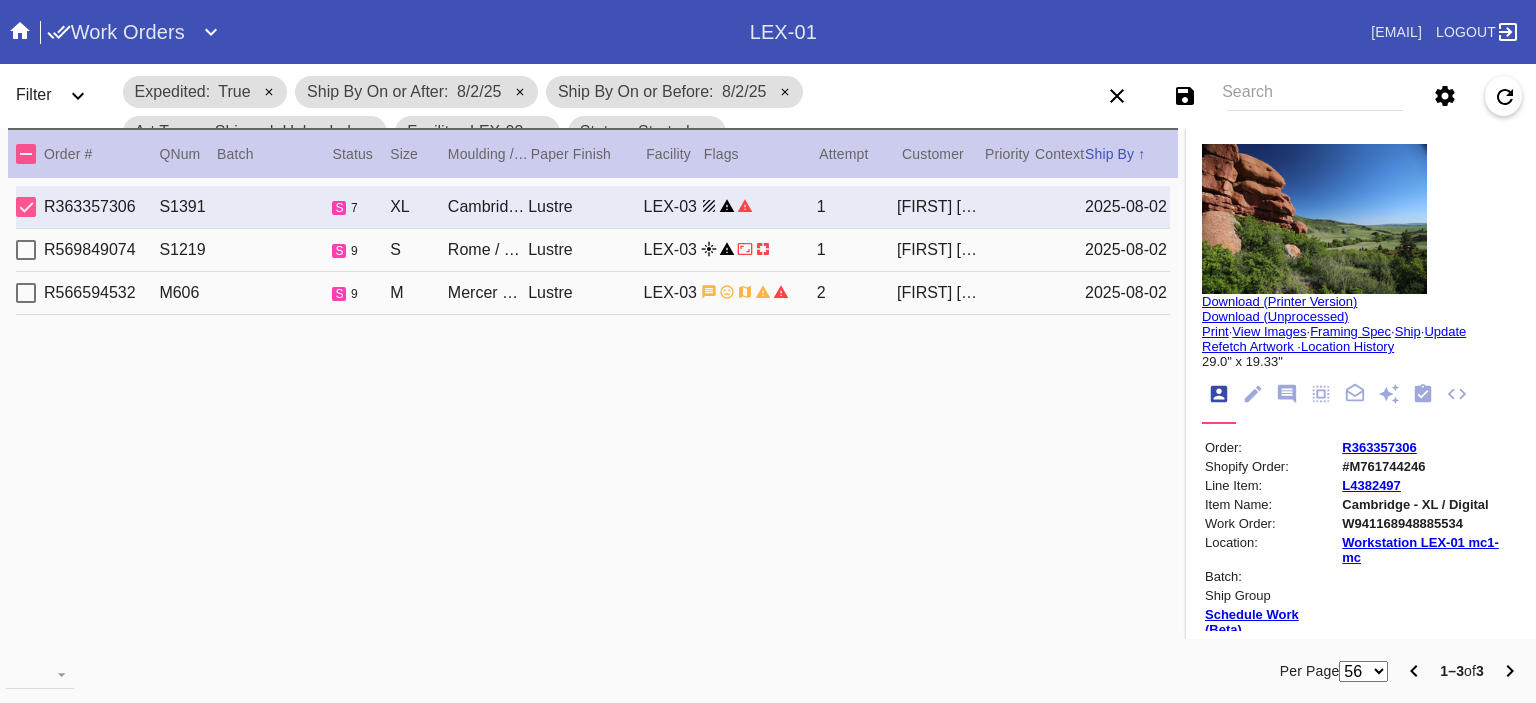 click on "R569849074 S1219 s   9 S Rome / Dove White Lustre LEX-03 1 Fernando Ferro
2025-08-02" at bounding box center (593, 250) 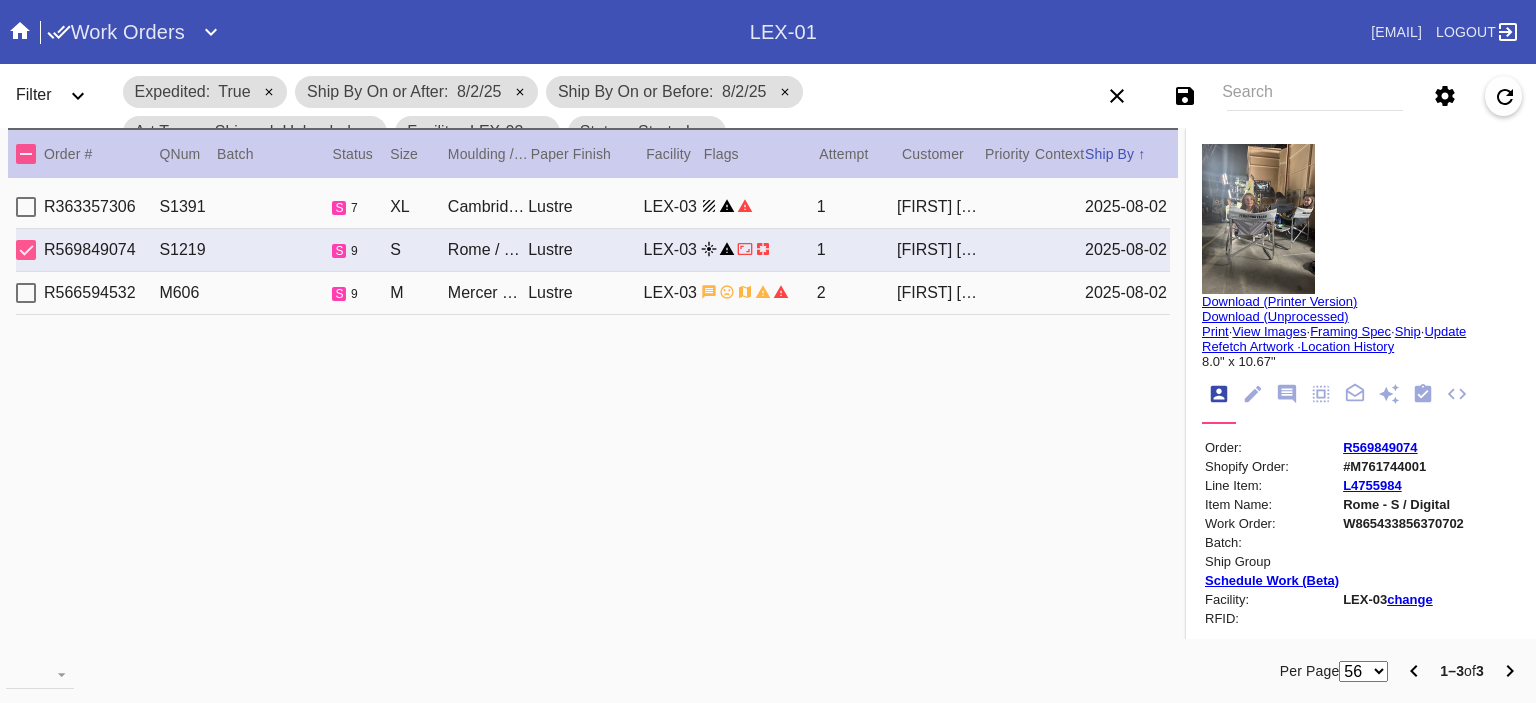 type on "52nd State" 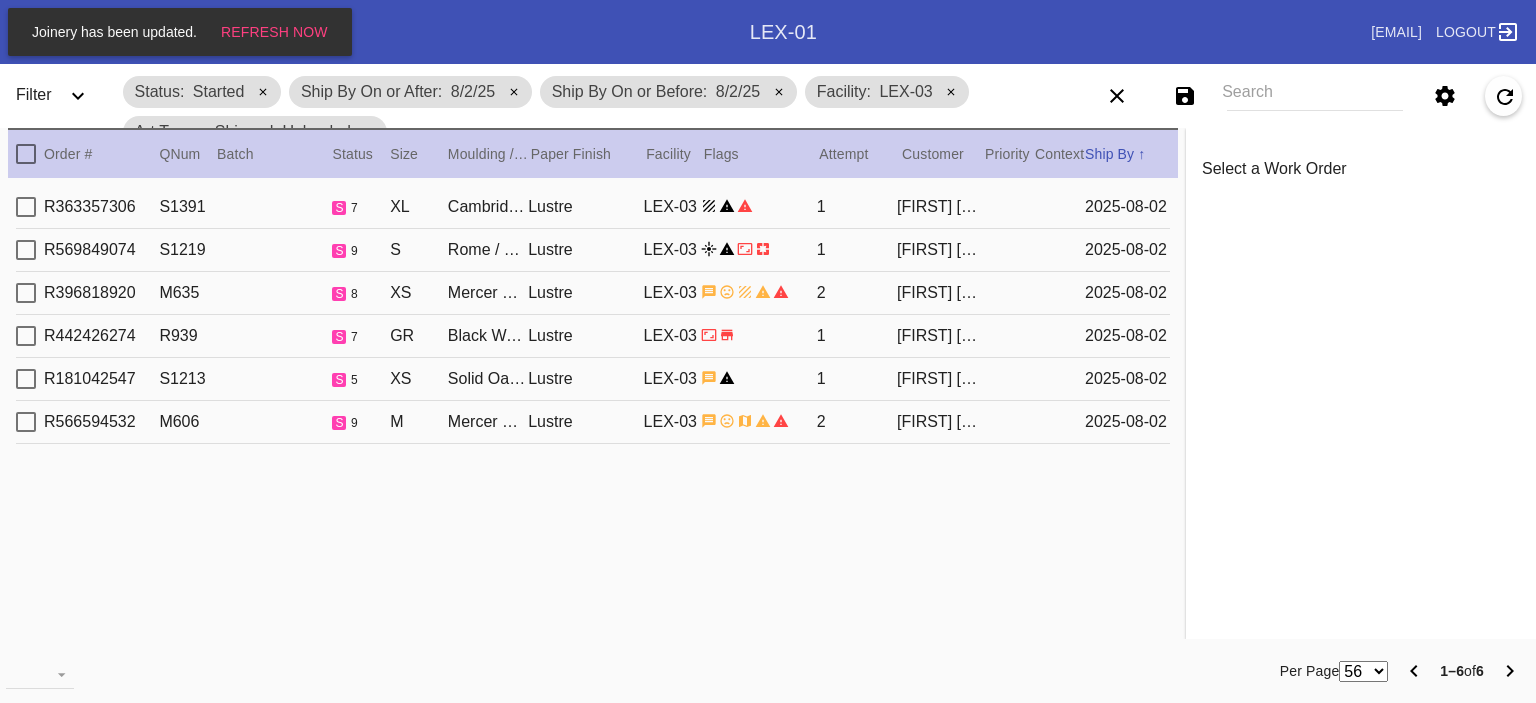 scroll, scrollTop: 0, scrollLeft: 0, axis: both 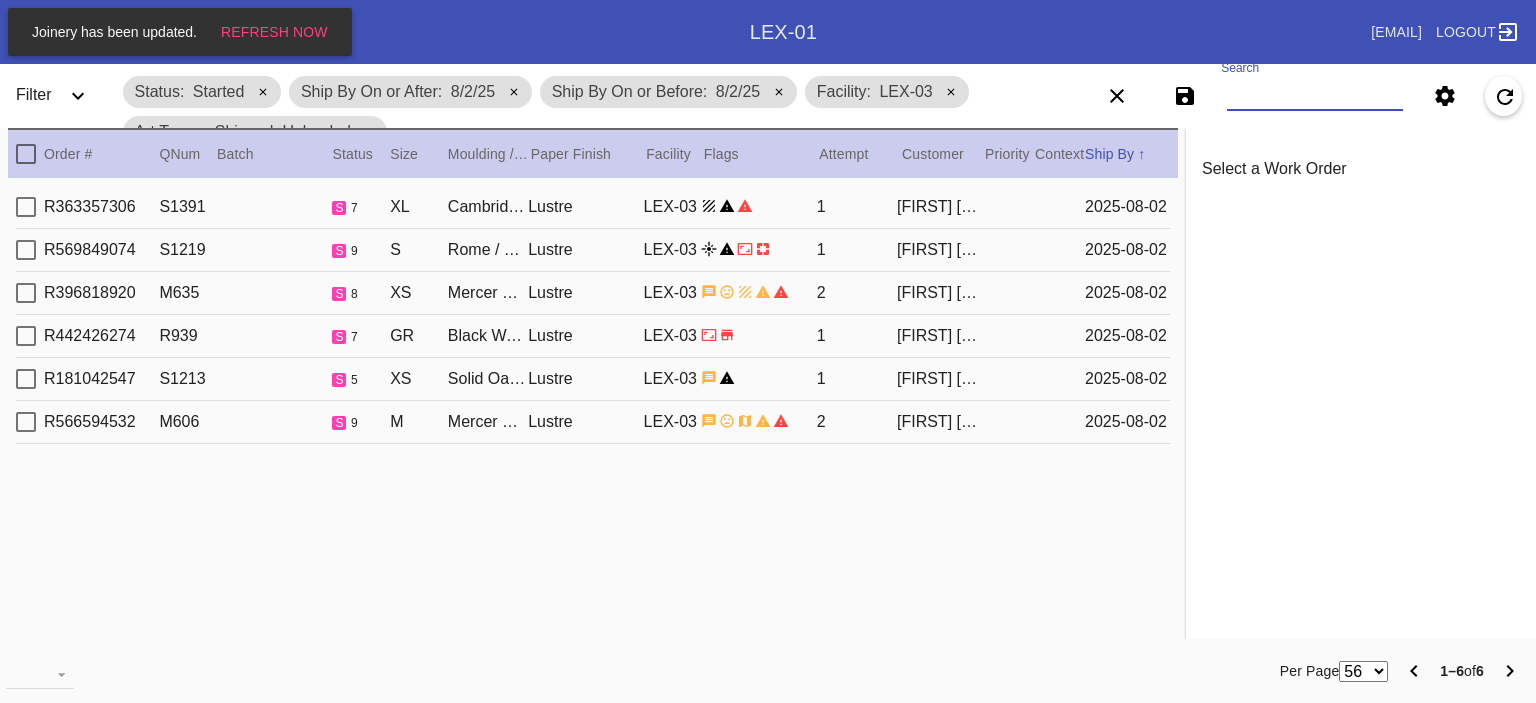 paste on "R694386072 R950378450 R208999201 R538492621 R334759494 R837071330 R424860933 R325516798 R434495214 R457279339 R852245768 R434343015 R880597539 R786475905 R196007129 R766791495 R845577994 R047159483 R889805326 R214087466 R932186101 R330891365 R911351288 R138795003 R158943054 R708497670 R222001744 R170830196 R369178747 R941039394 R692548753 R119788448 R583748349 R693802203 R918387334 R098395471 R339877247 R660896047 R030463790" 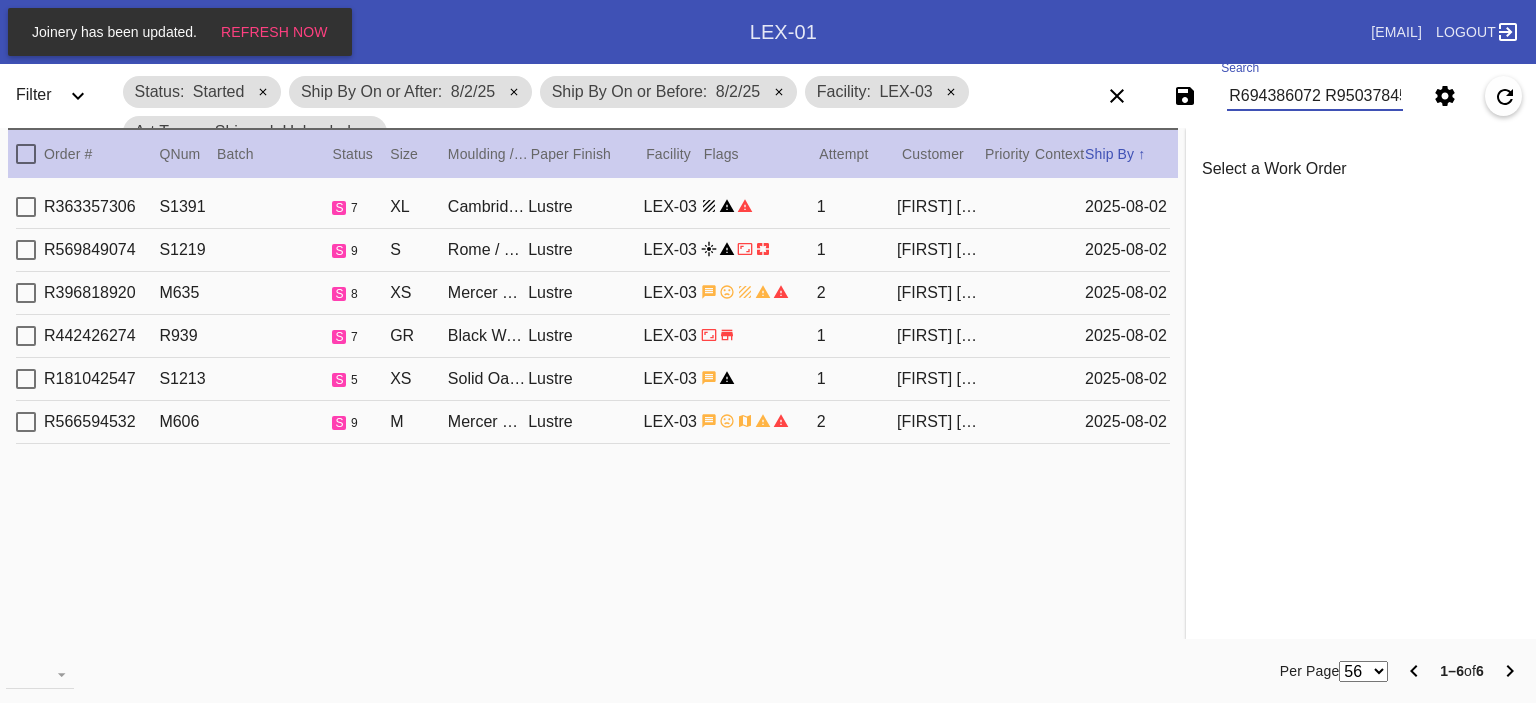 scroll, scrollTop: 0, scrollLeft: 3568, axis: horizontal 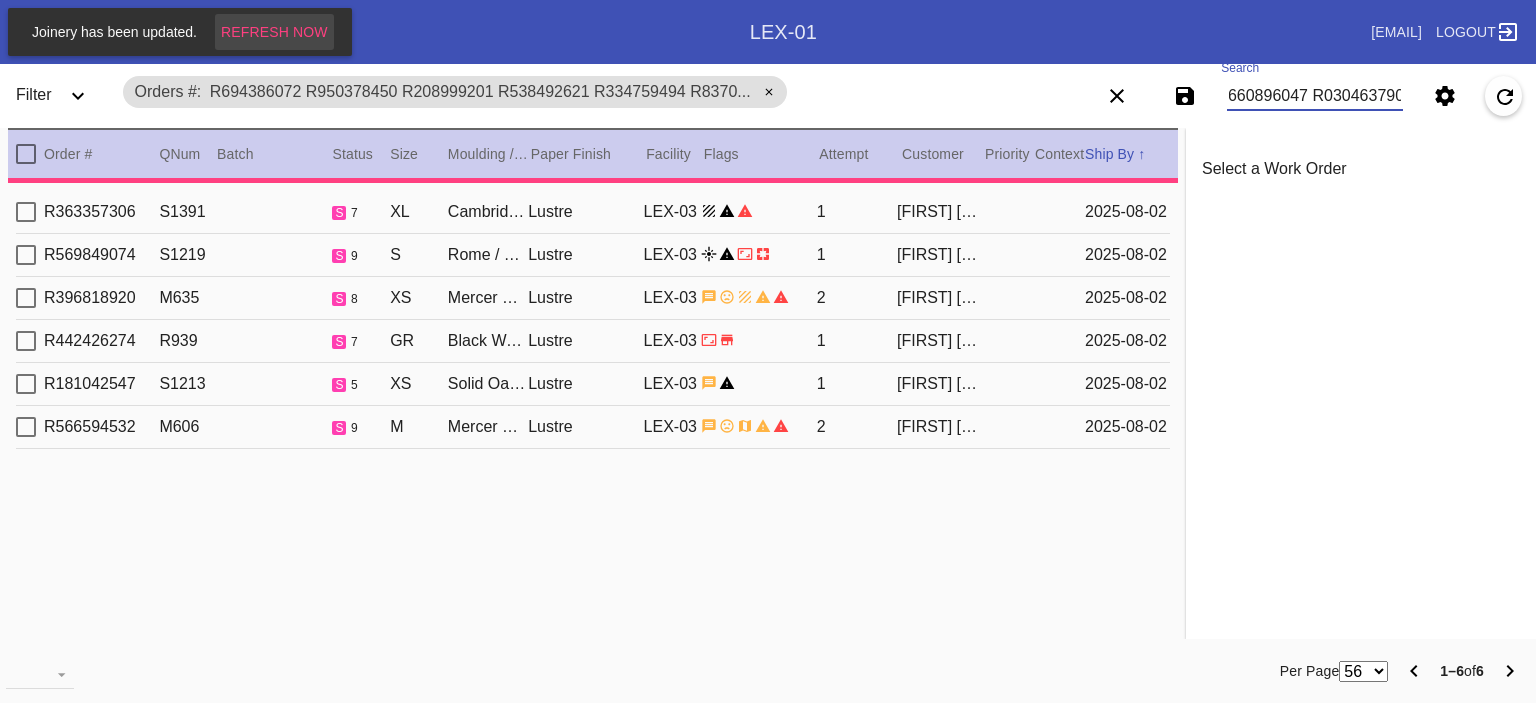 type on "R694386072 R950378450 R208999201 R538492621 R334759494 R837071330 R424860933 R325516798 R434495214 R457279339 R852245768 R434343015 R880597539 R786475905 R196007129 R766791495 R845577994 R047159483 R889805326 R214087466 R932186101 R330891365 R911351288 R138795003 R158943054 R708497670 R222001744 R170830196 R369178747 R941039394 R692548753 R119788448 R583748349 R693802203 R918387334 R098395471 R339877247 R660896047 R030463790" 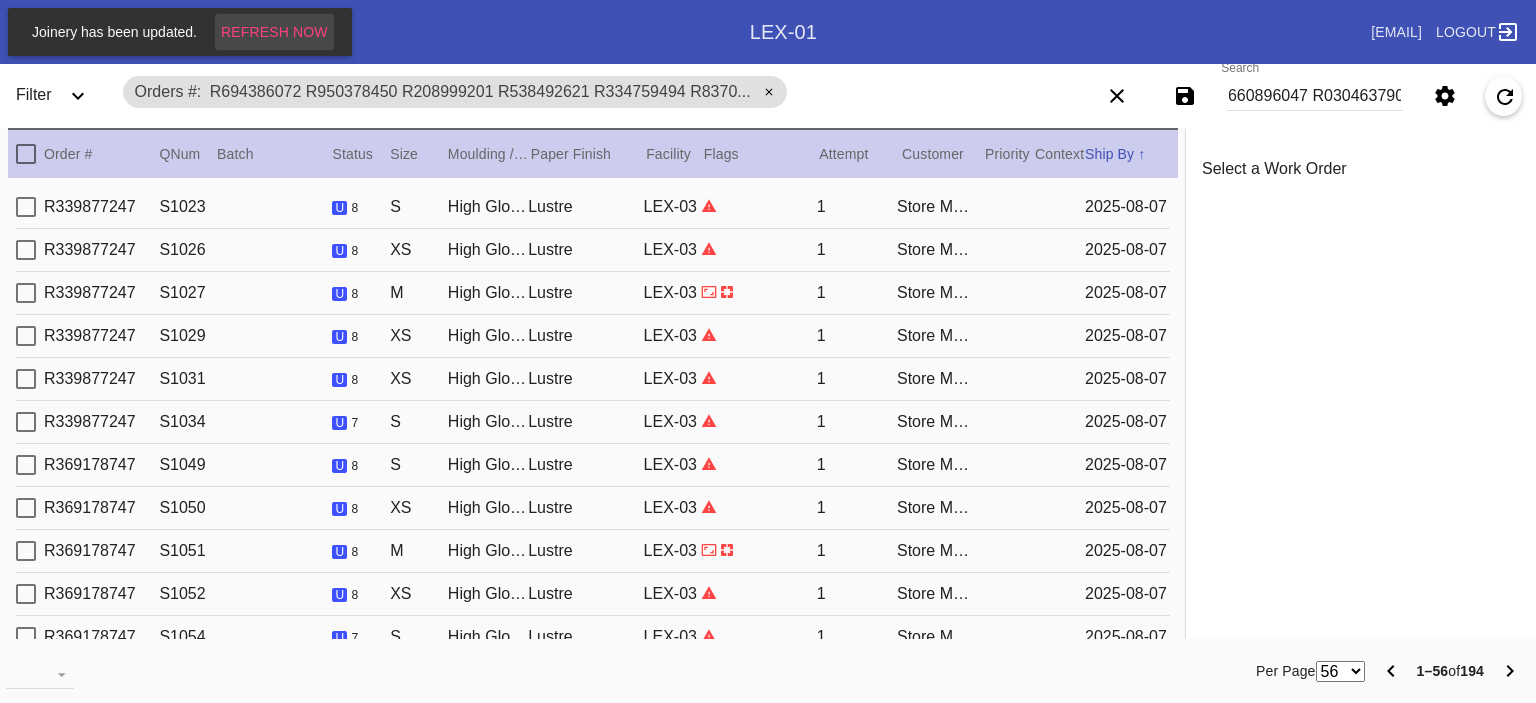 scroll, scrollTop: 0, scrollLeft: 0, axis: both 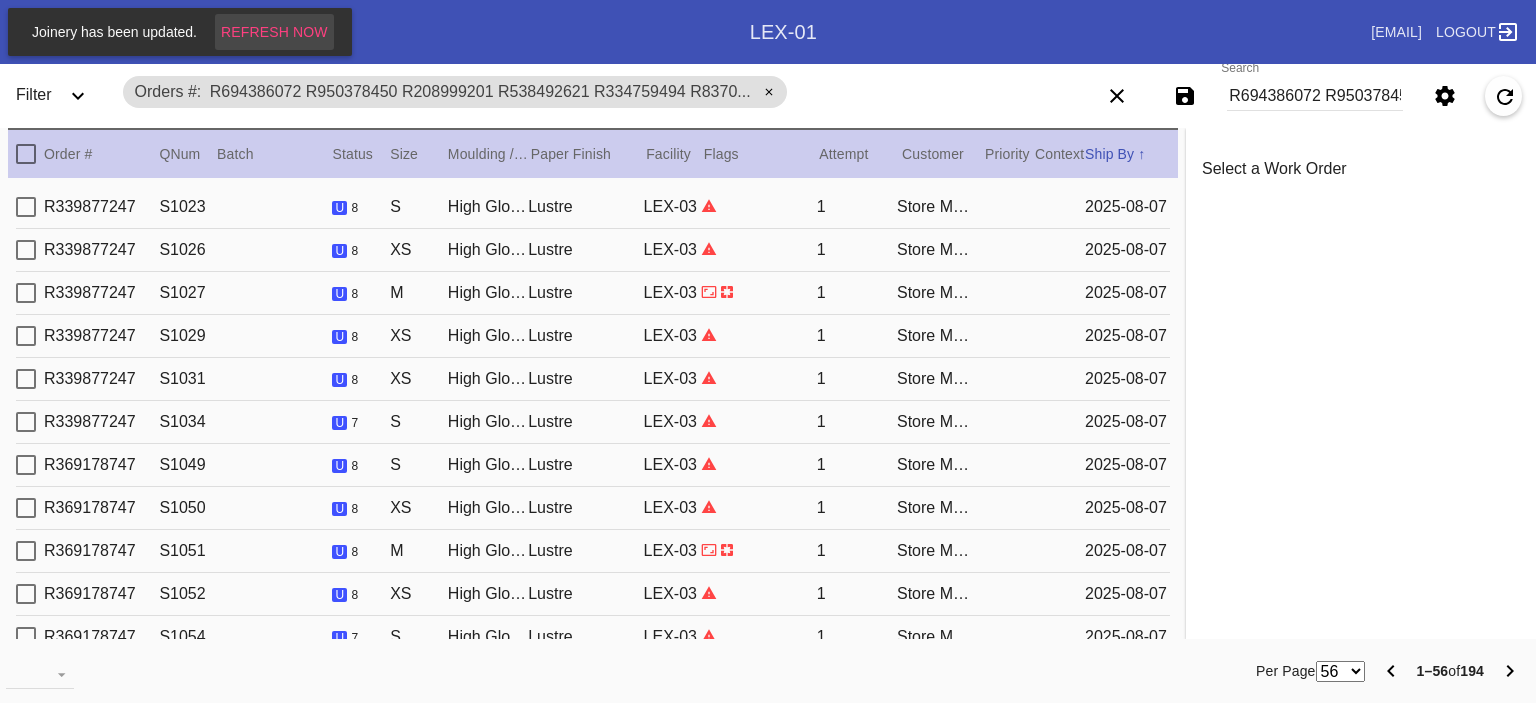 click on "Refresh Now" at bounding box center (274, 32) 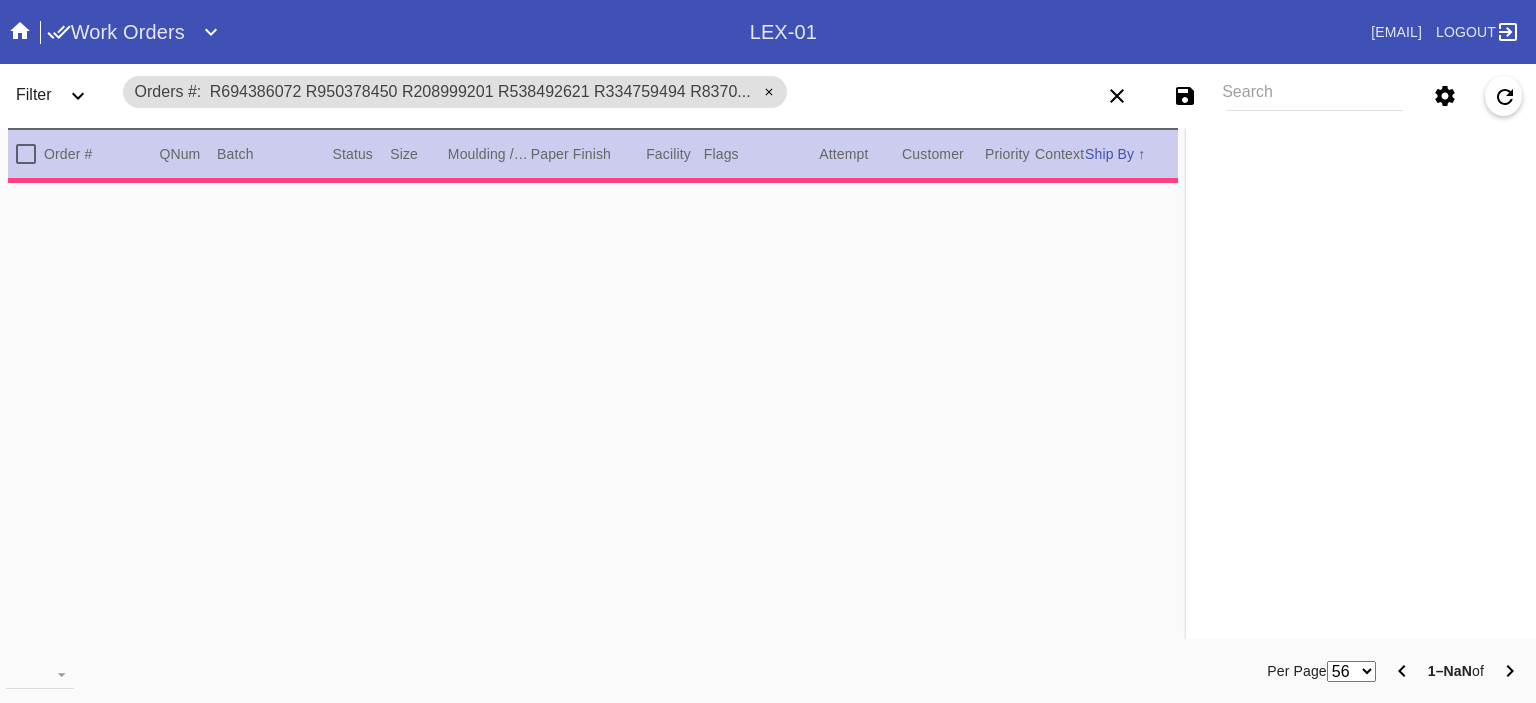 scroll, scrollTop: 0, scrollLeft: 0, axis: both 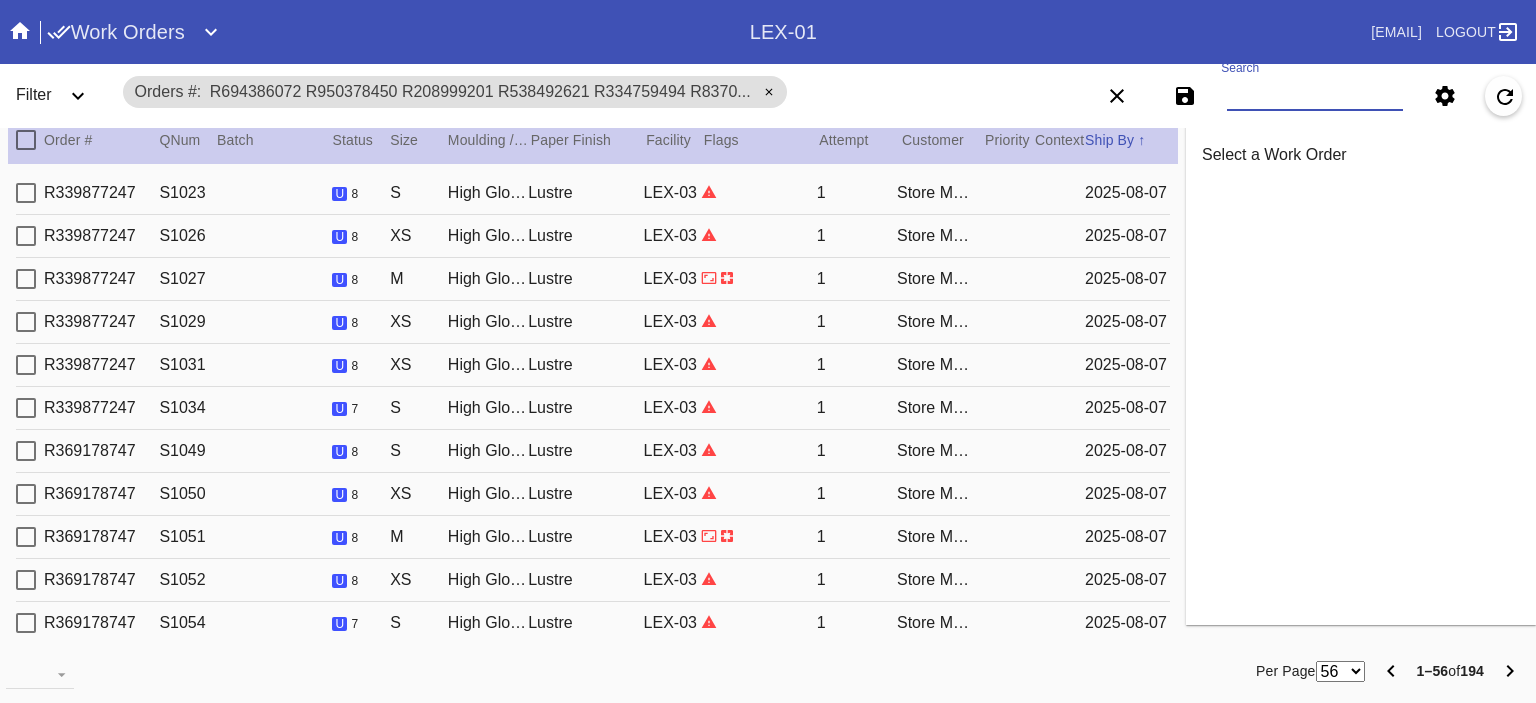 click on "Search" at bounding box center [1315, 96] 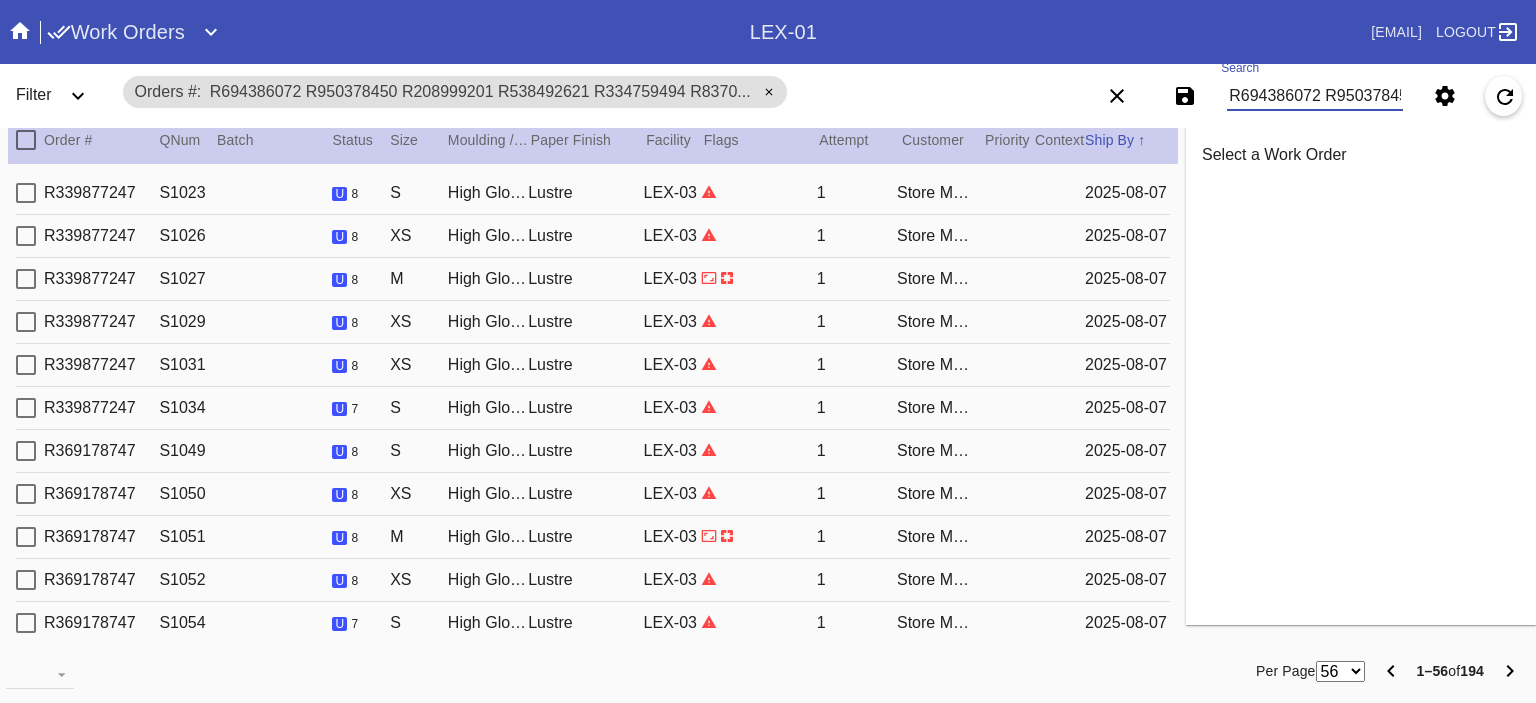 scroll, scrollTop: 0, scrollLeft: 3568, axis: horizontal 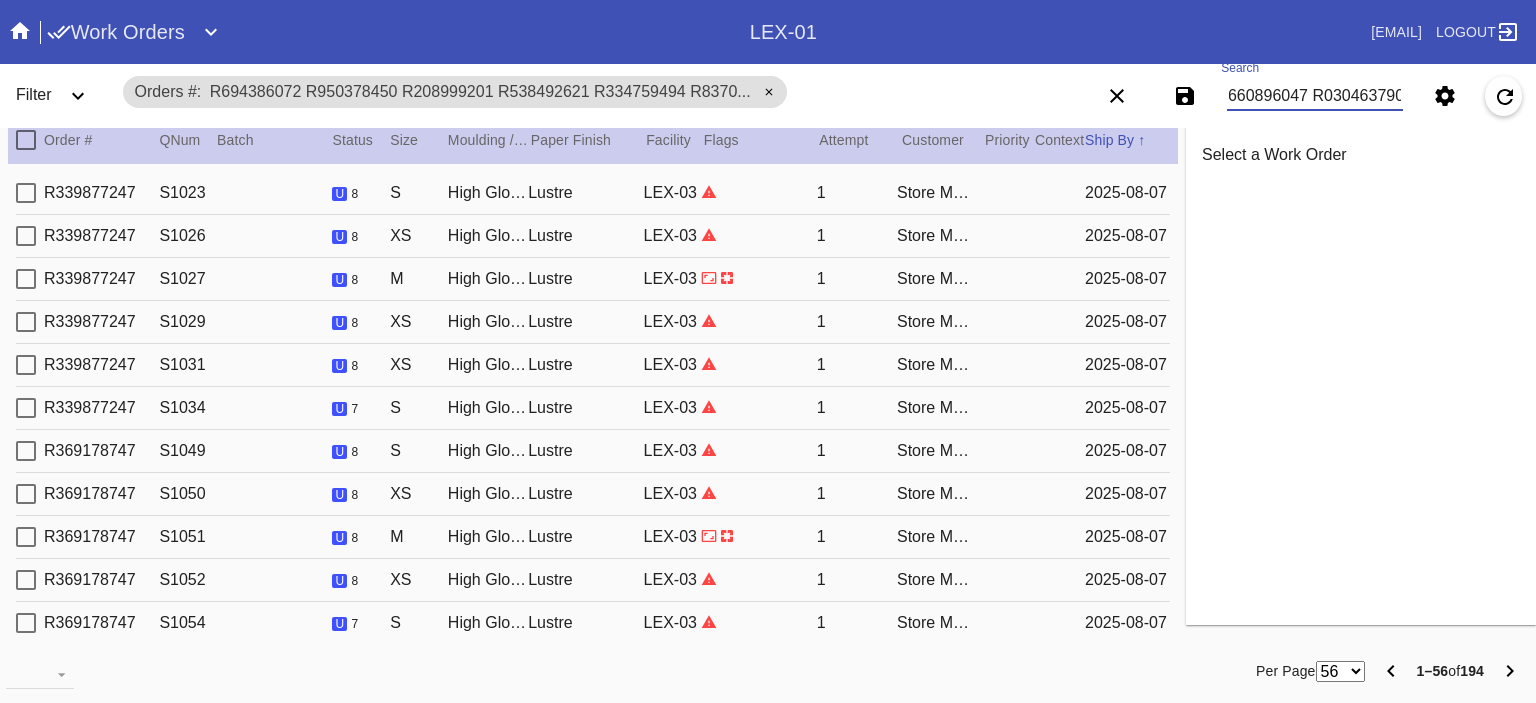 type on "R694386072 R950378450 R208999201 R538492621 R334759494 R837071330 R424860933 R325516798 R434495214 R457279339 R852245768 R434343015 R880597539 R786475905 R196007129 R766791495 R845577994 R047159483 R889805326 R214087466 R932186101 R330891365 R911351288 R138795003 R158943054 R708497670 R222001744 R170830196 R369178747 R941039394 R692548753 R119788448 R583748349 R693802203 R918387334 R098395471 R339877247 R660896047 R030463790" 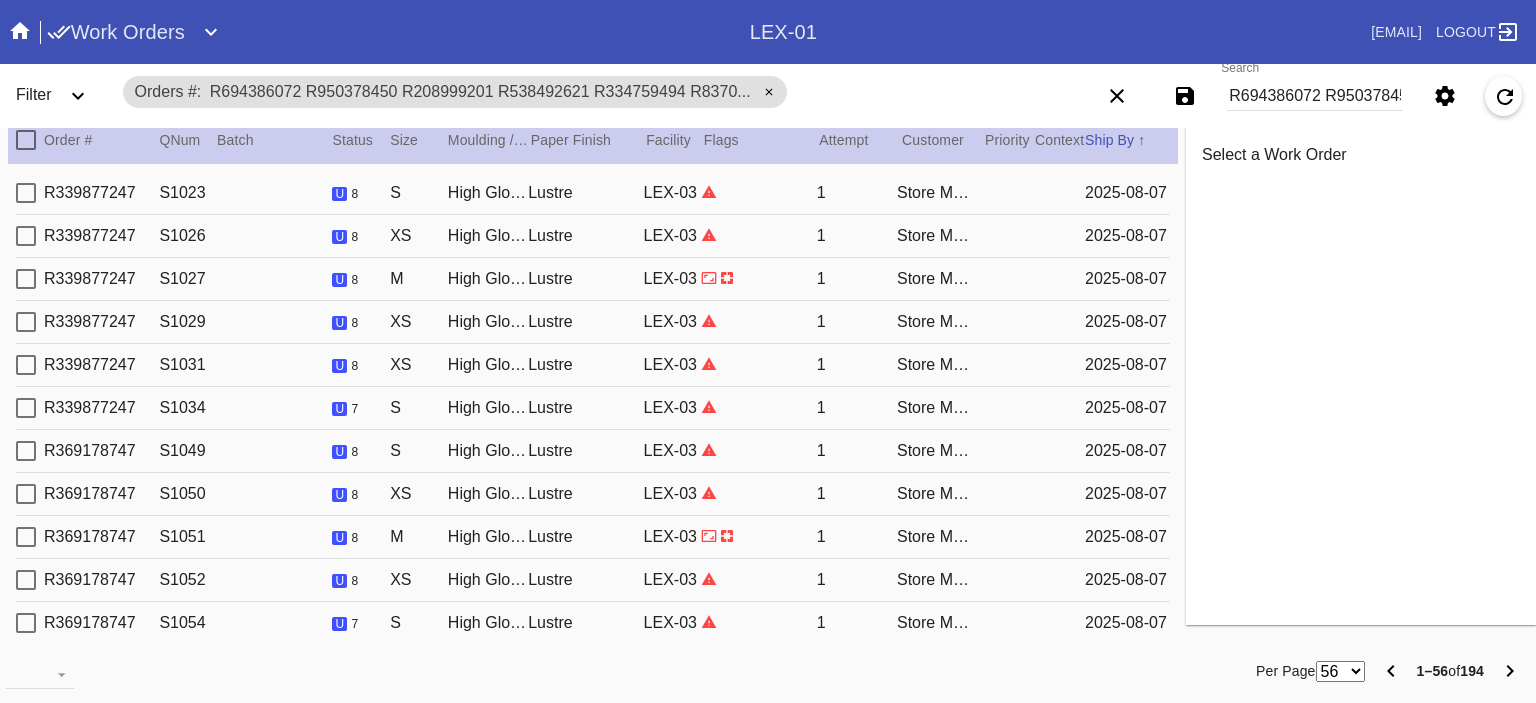 click on "Select a Work Order Print  ·  View Images  ·  Framing Spec  ·  Ship  ·  Update   Refetch Artwork ·  Location History " x "                                 Order: Line Item: Item Name: Work Order: Batch: Ship Group Schedule Work (Beta) Facility:   change RFID:
Assign RFID
Batch Batch New Batch Add to Batch Special Instructions on Order: Line Item Instructions: Processing Instructions: Work Order Instructions: Framing Specification Instructions: Ordered: 2nd leg: Art recv'd: Ship by Date: Workable on Date: Get-it-by Date: Ship to Store: No Workcell Schedule Shipping:   ,   Billing:   ,   Change Shipping Address You can only change the shipping address before the Work Order is shipped. Shipping Address set on Work Order Override Ship via ITS
Customer Selections Frame / Mat:  /  Width × Height: " × " WO Instructions (STUDIO ONLY) Frame Mat" at bounding box center [1361, 369] 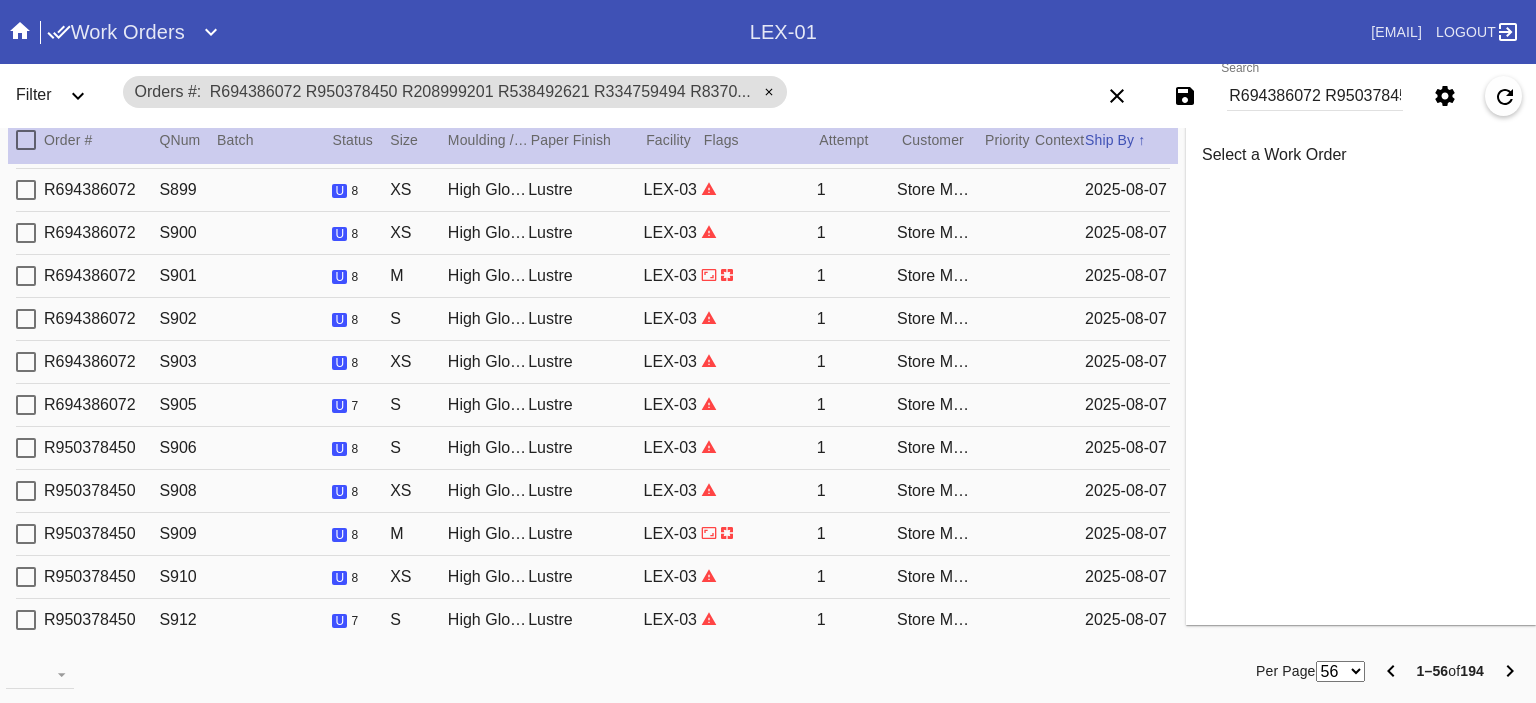 scroll, scrollTop: 1179, scrollLeft: 0, axis: vertical 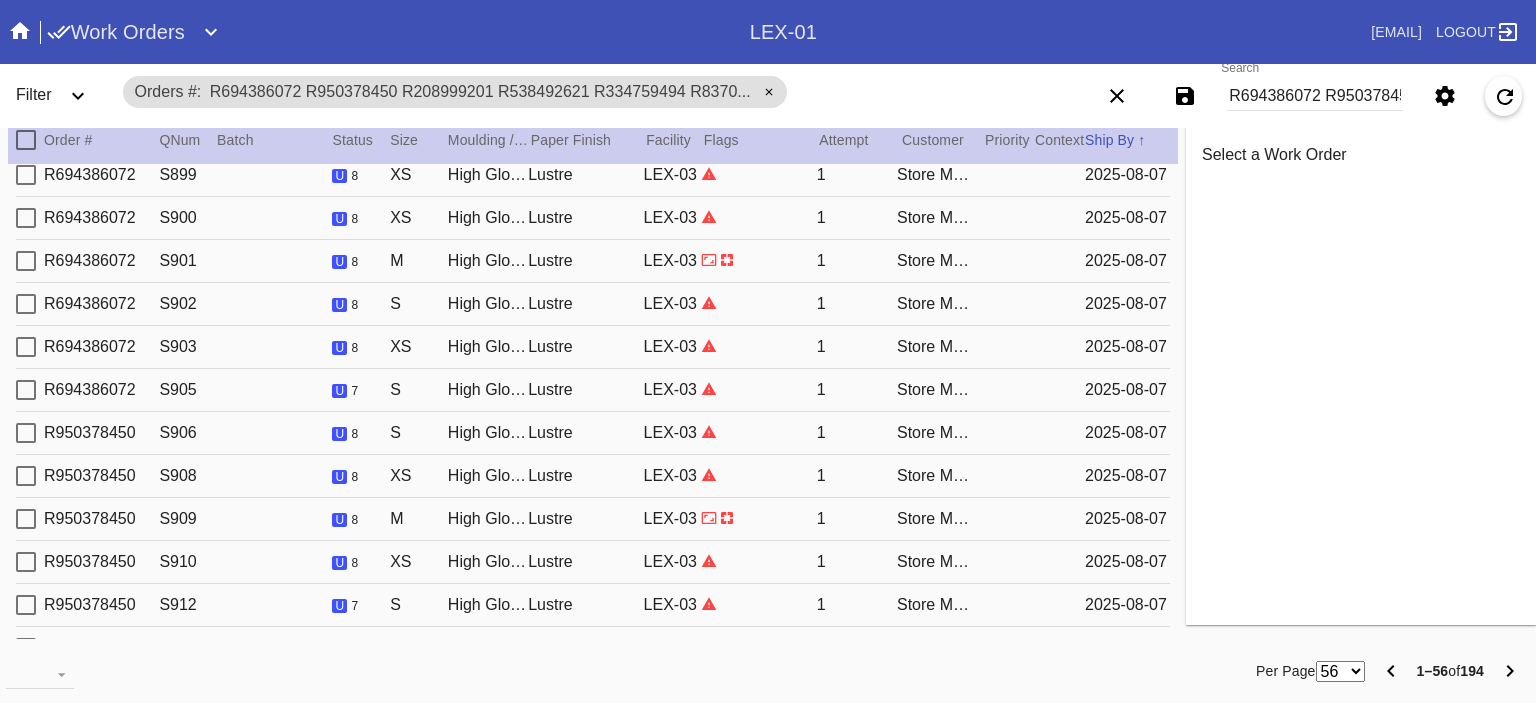 click on "56 100 250" at bounding box center (1340, 671) 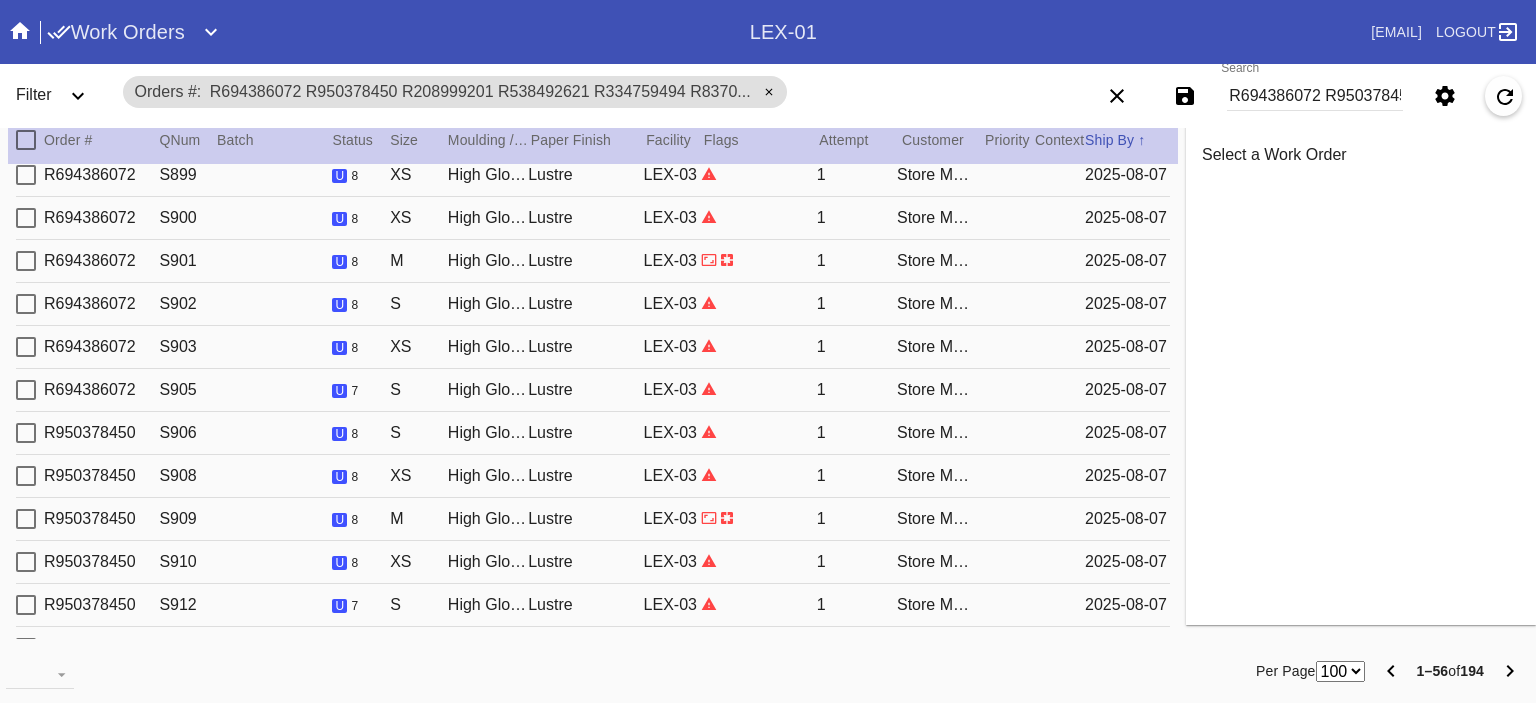 click on "56 100 250" at bounding box center (1340, 671) 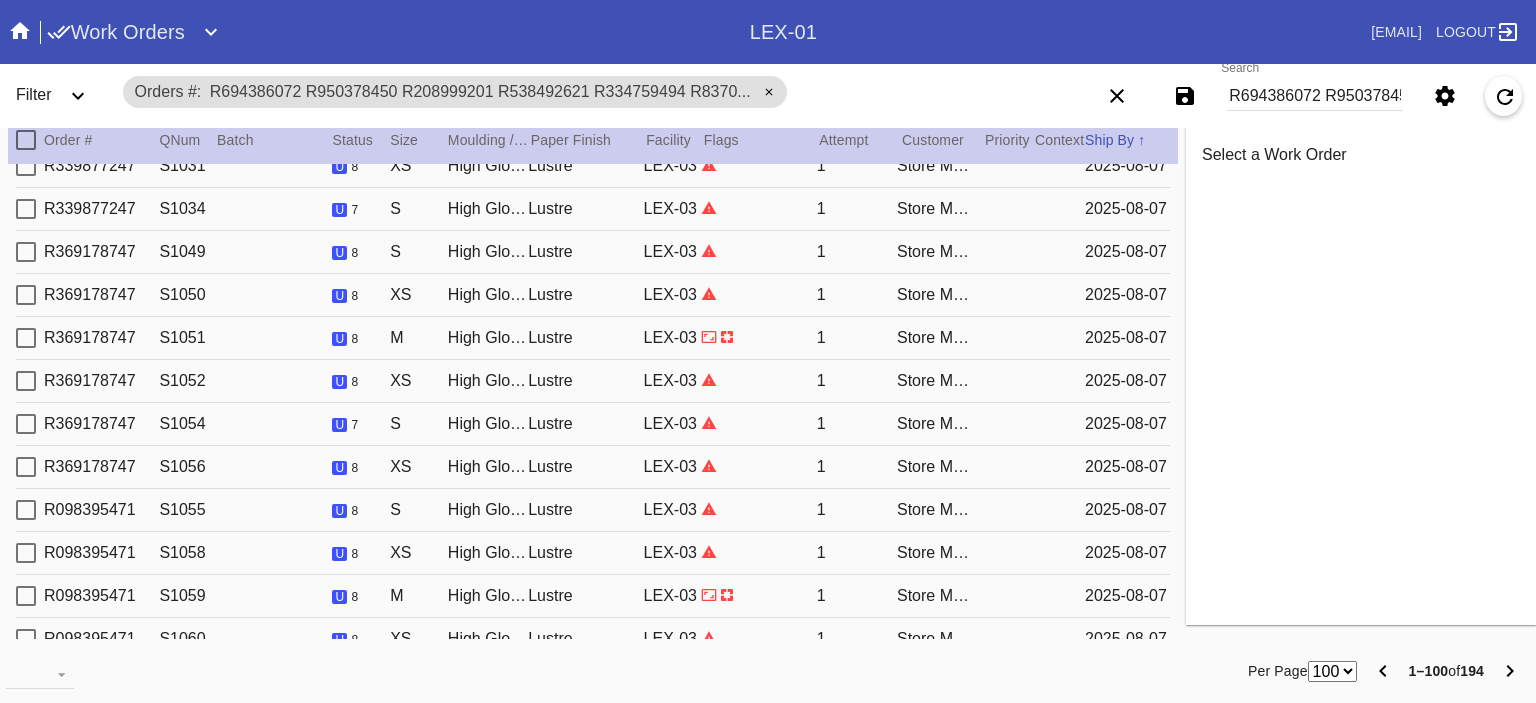 scroll, scrollTop: 0, scrollLeft: 0, axis: both 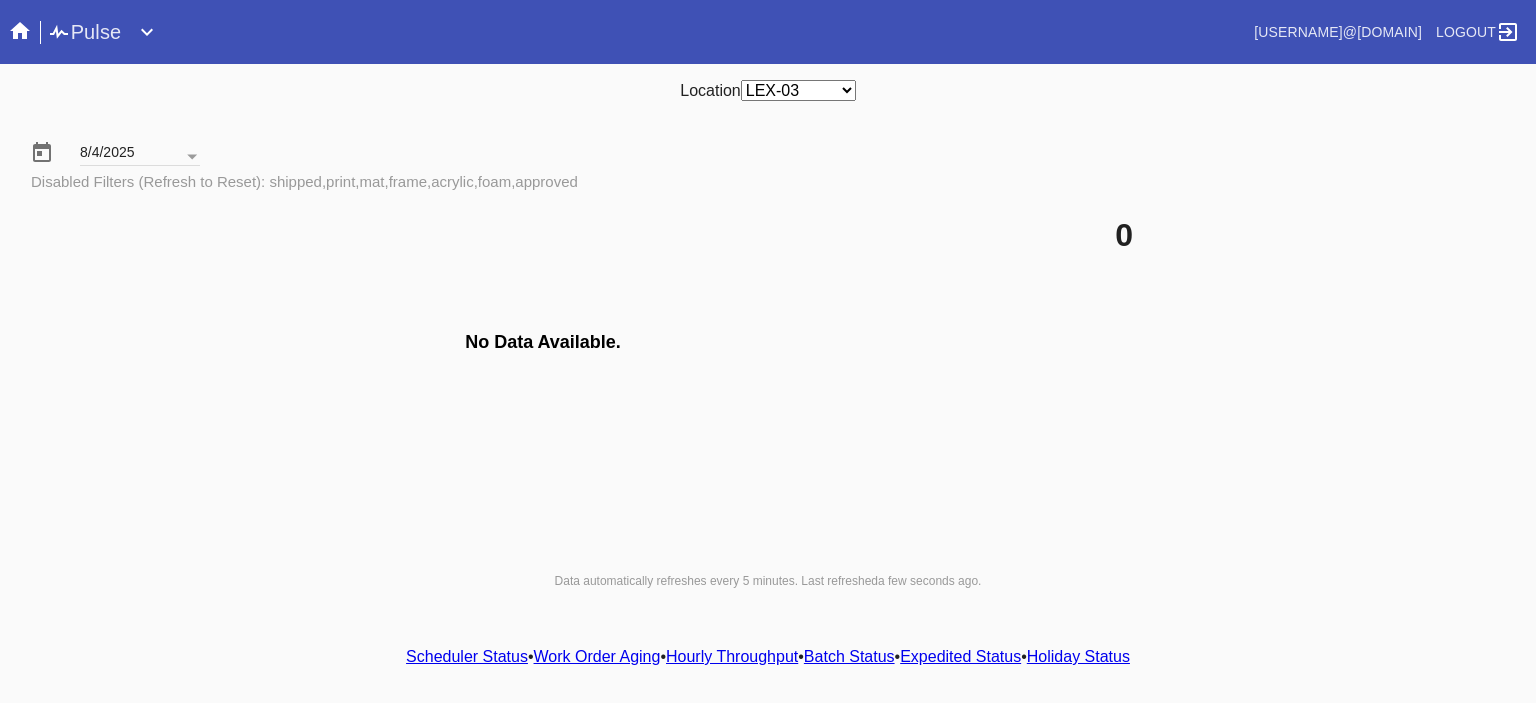 select on "number:31" 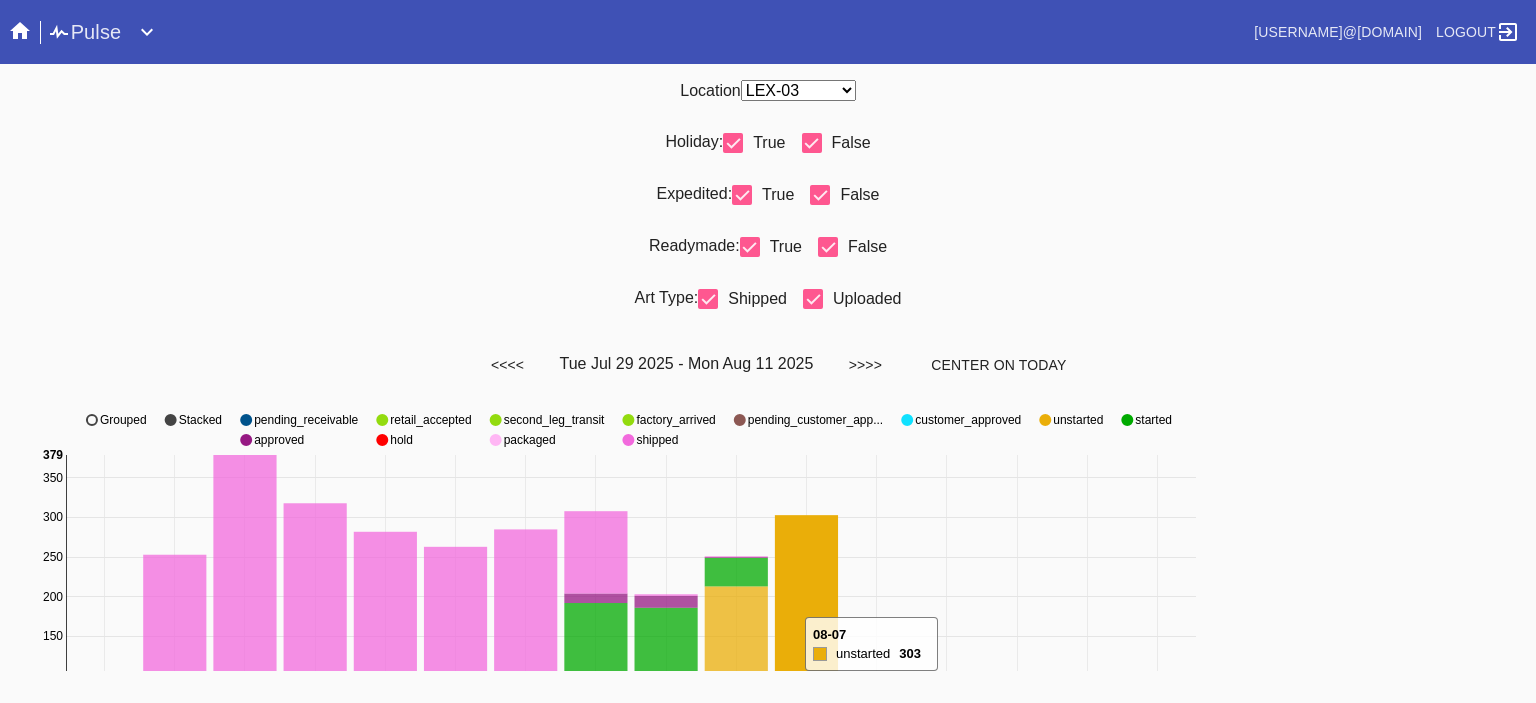scroll, scrollTop: 936, scrollLeft: 0, axis: vertical 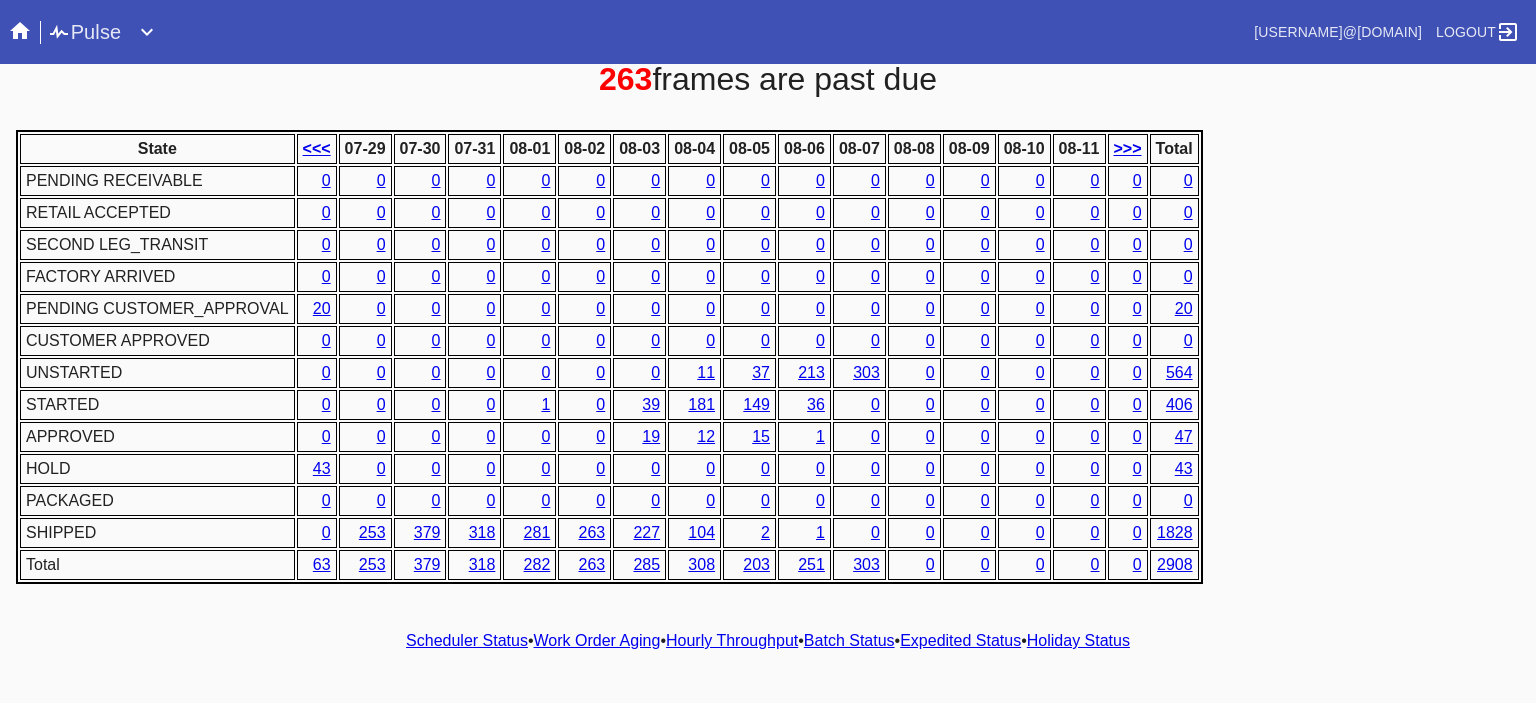 click on "1" at bounding box center [545, 404] 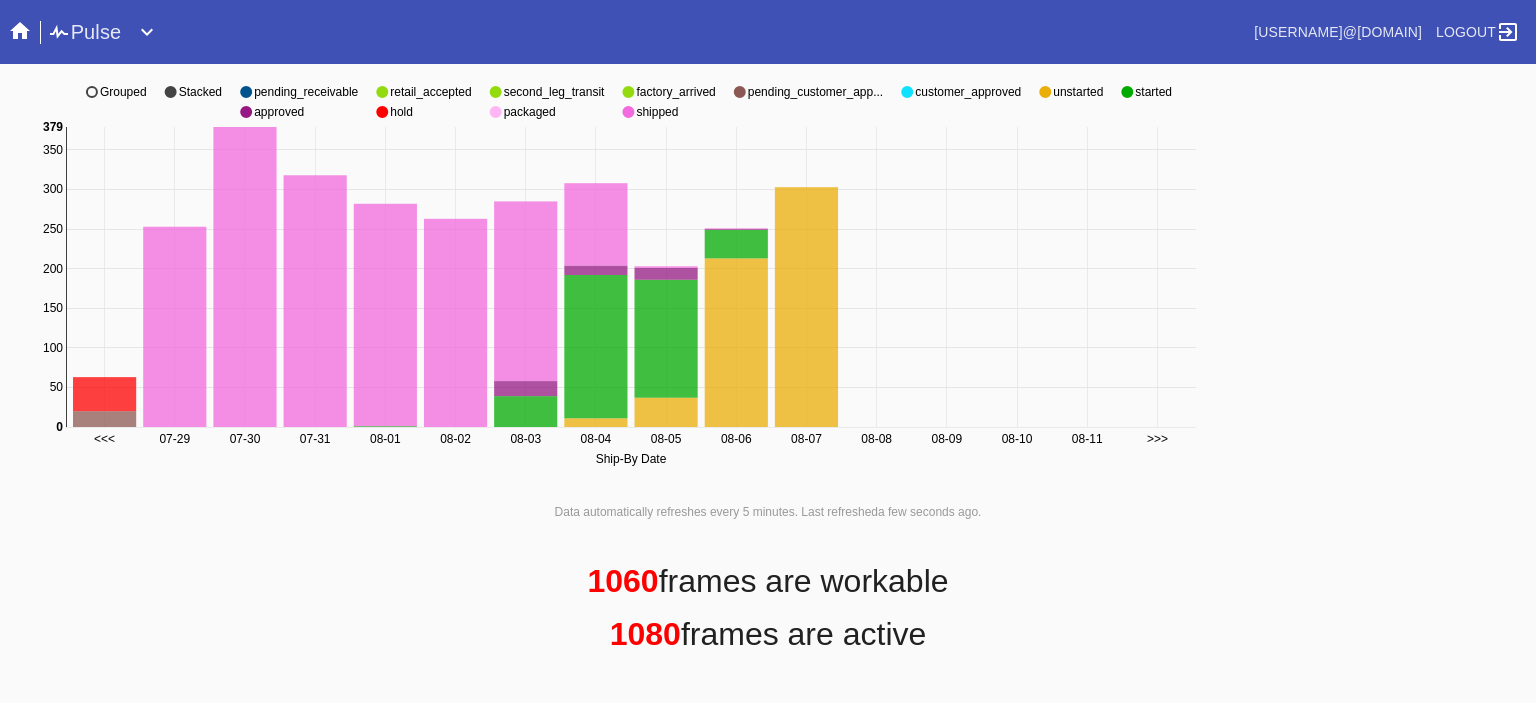 scroll, scrollTop: 0, scrollLeft: 0, axis: both 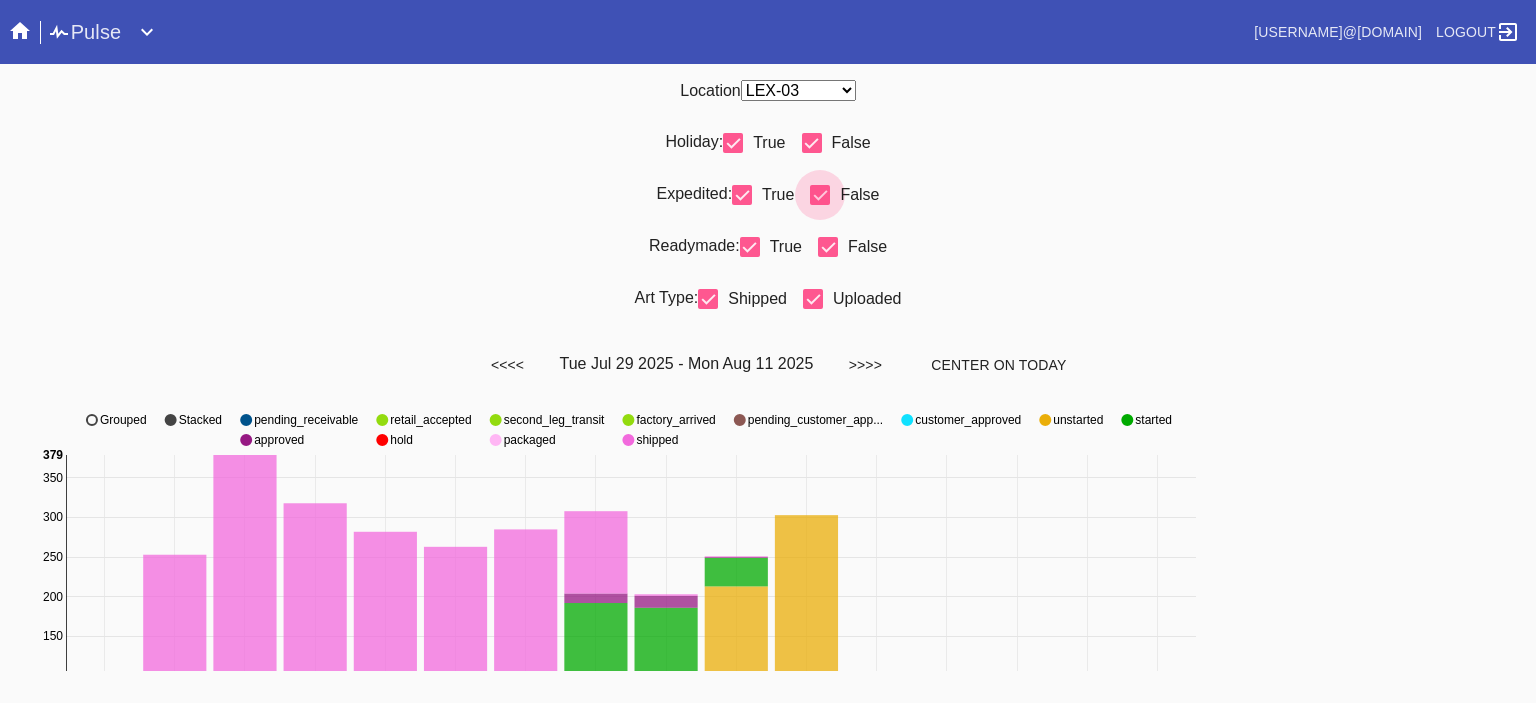 click at bounding box center [820, 195] 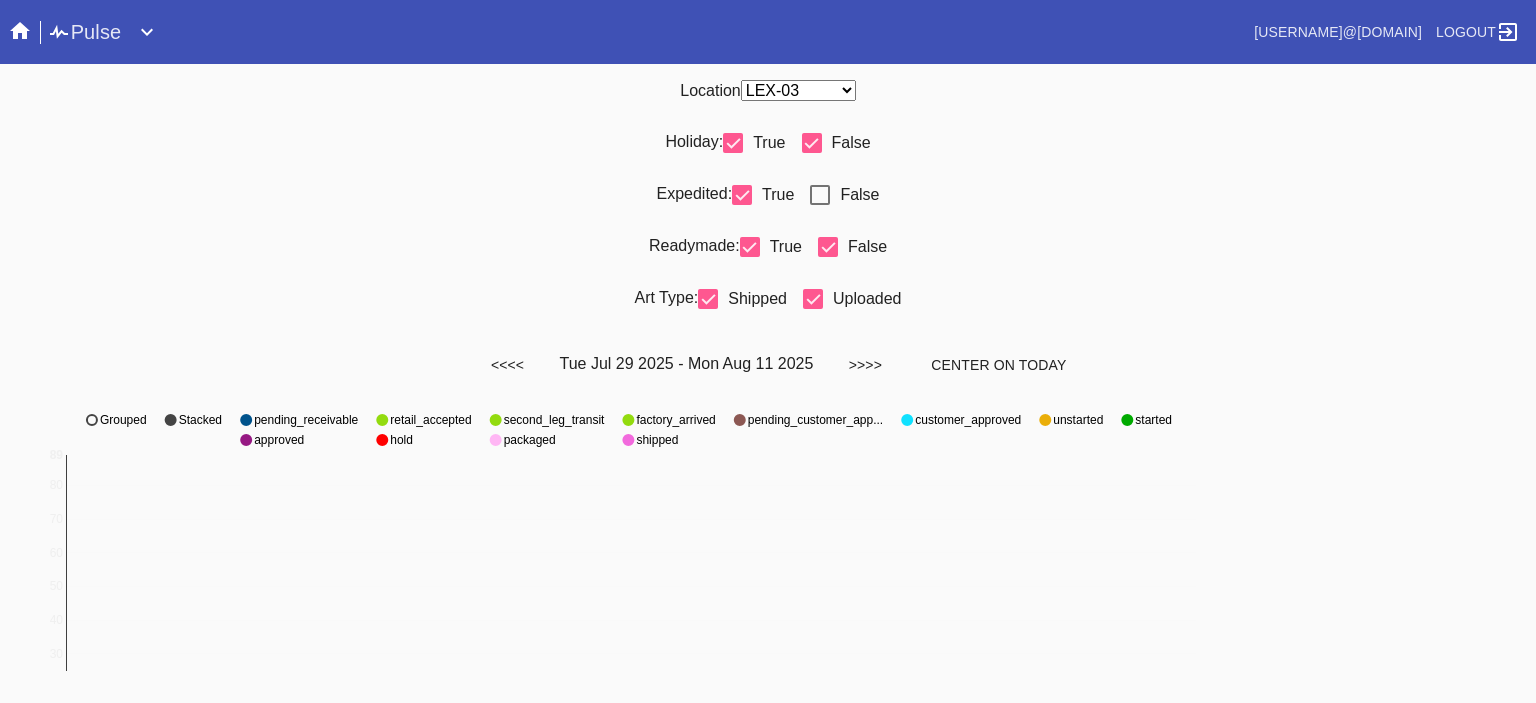 scroll, scrollTop: 936, scrollLeft: 0, axis: vertical 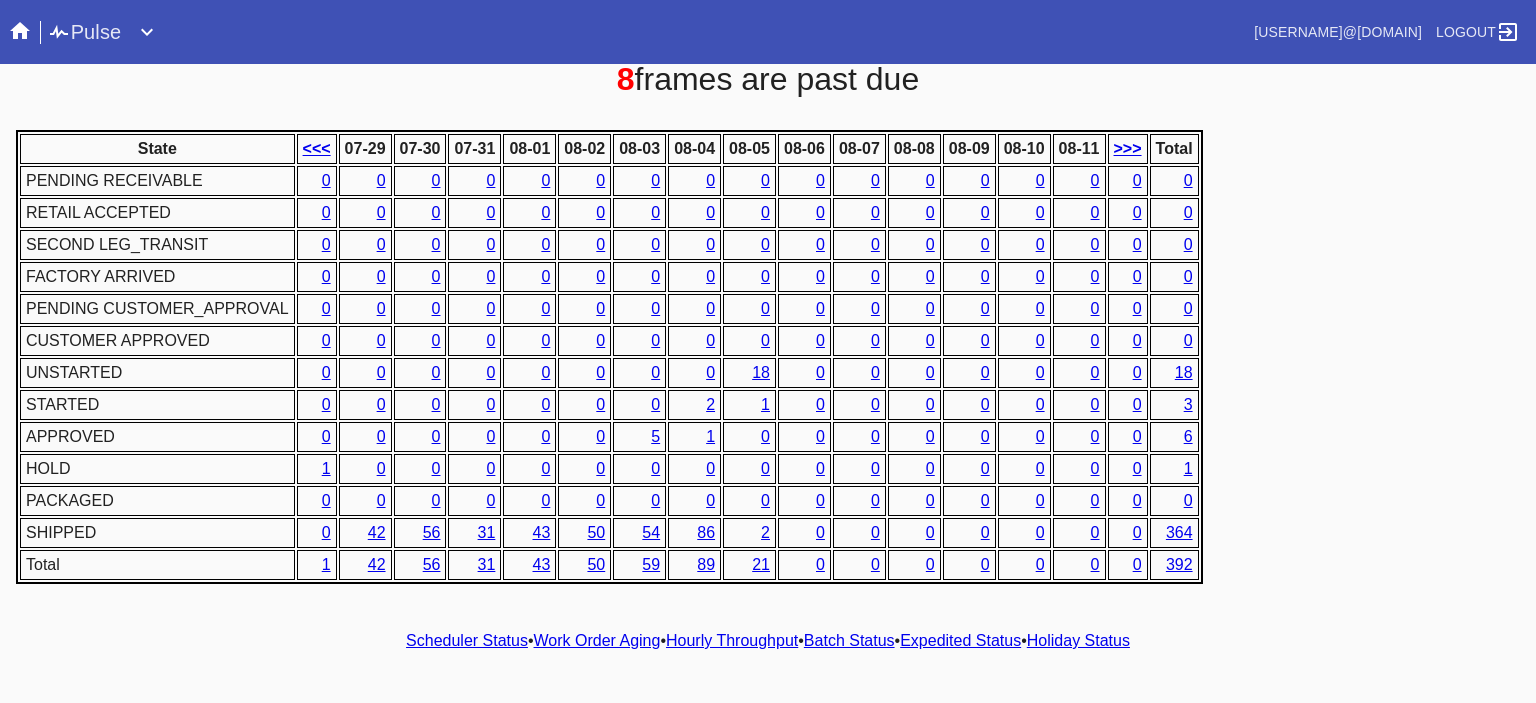 click on "2" at bounding box center [710, 404] 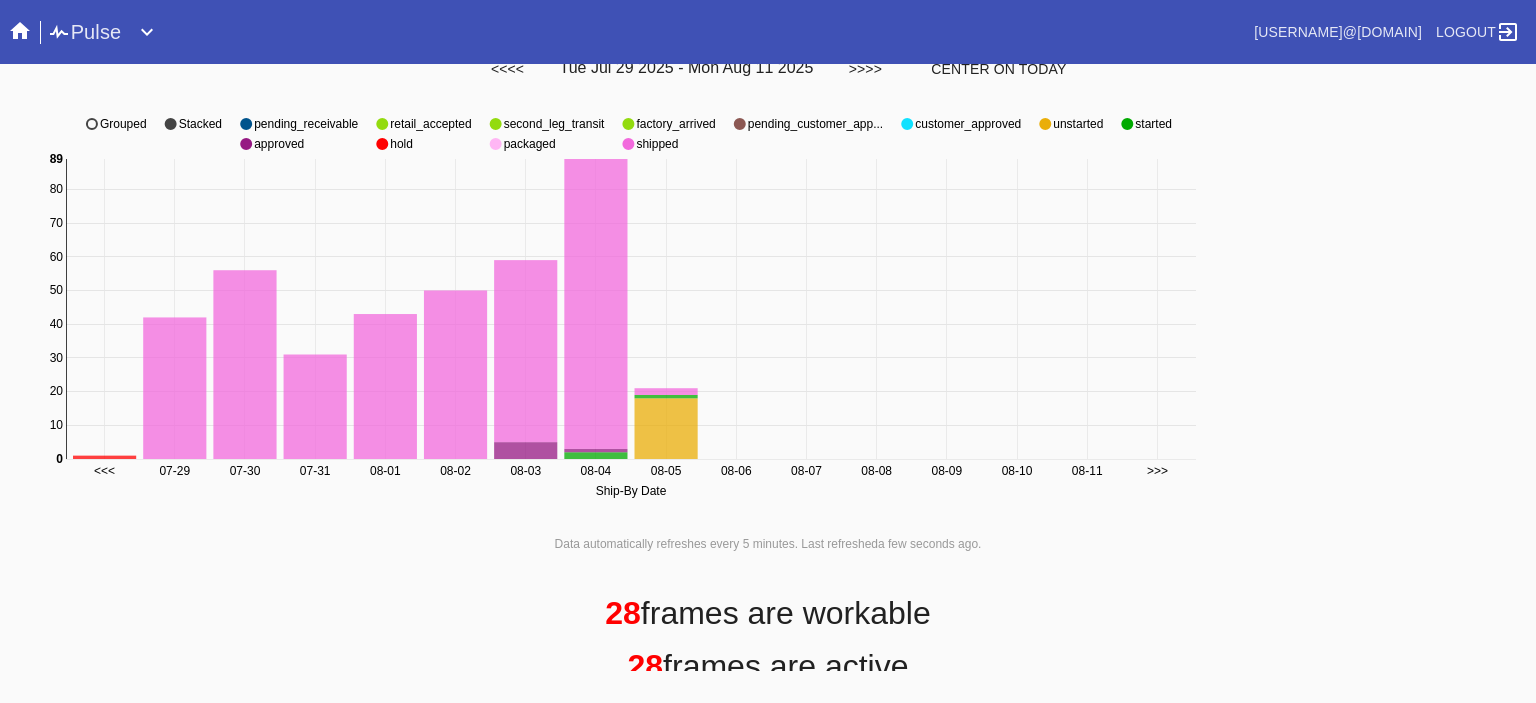 scroll, scrollTop: 0, scrollLeft: 0, axis: both 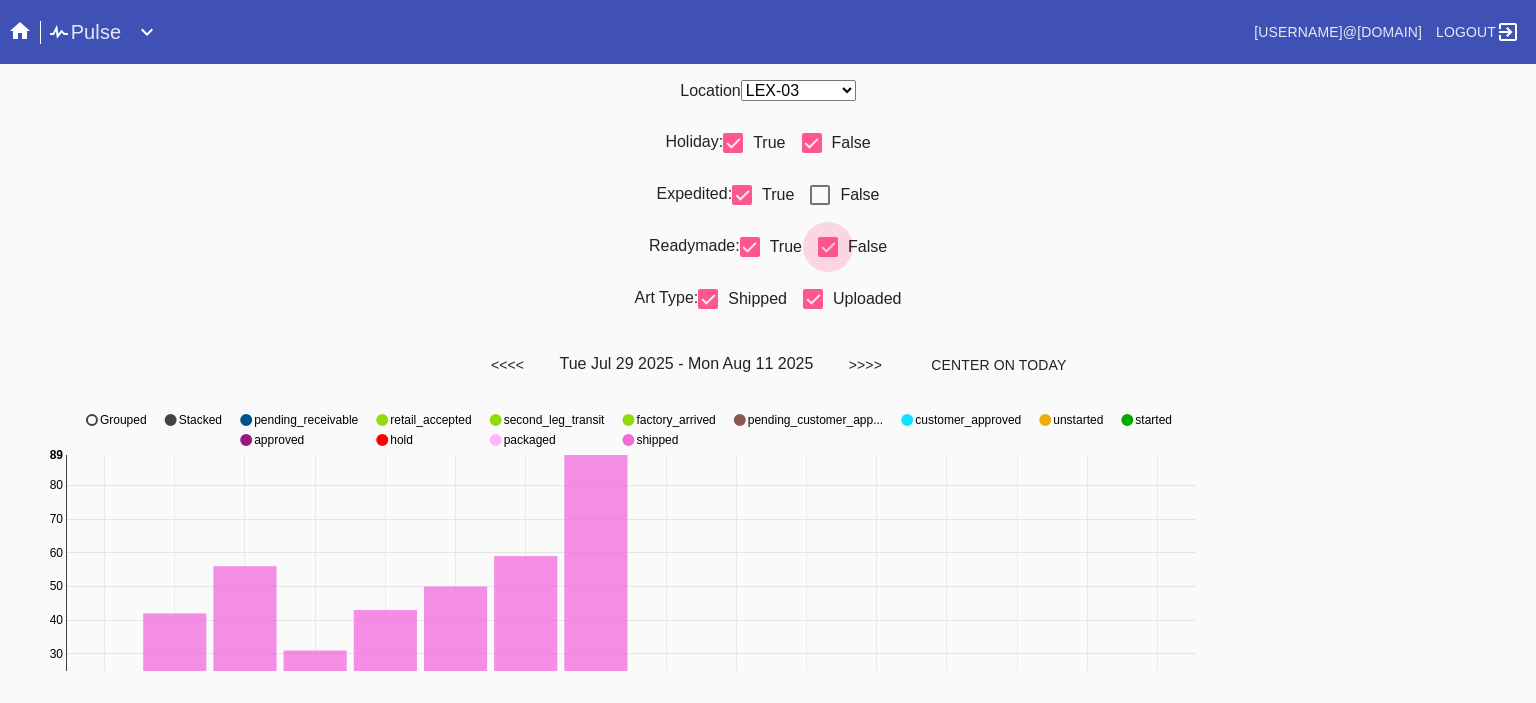 click at bounding box center [828, 247] 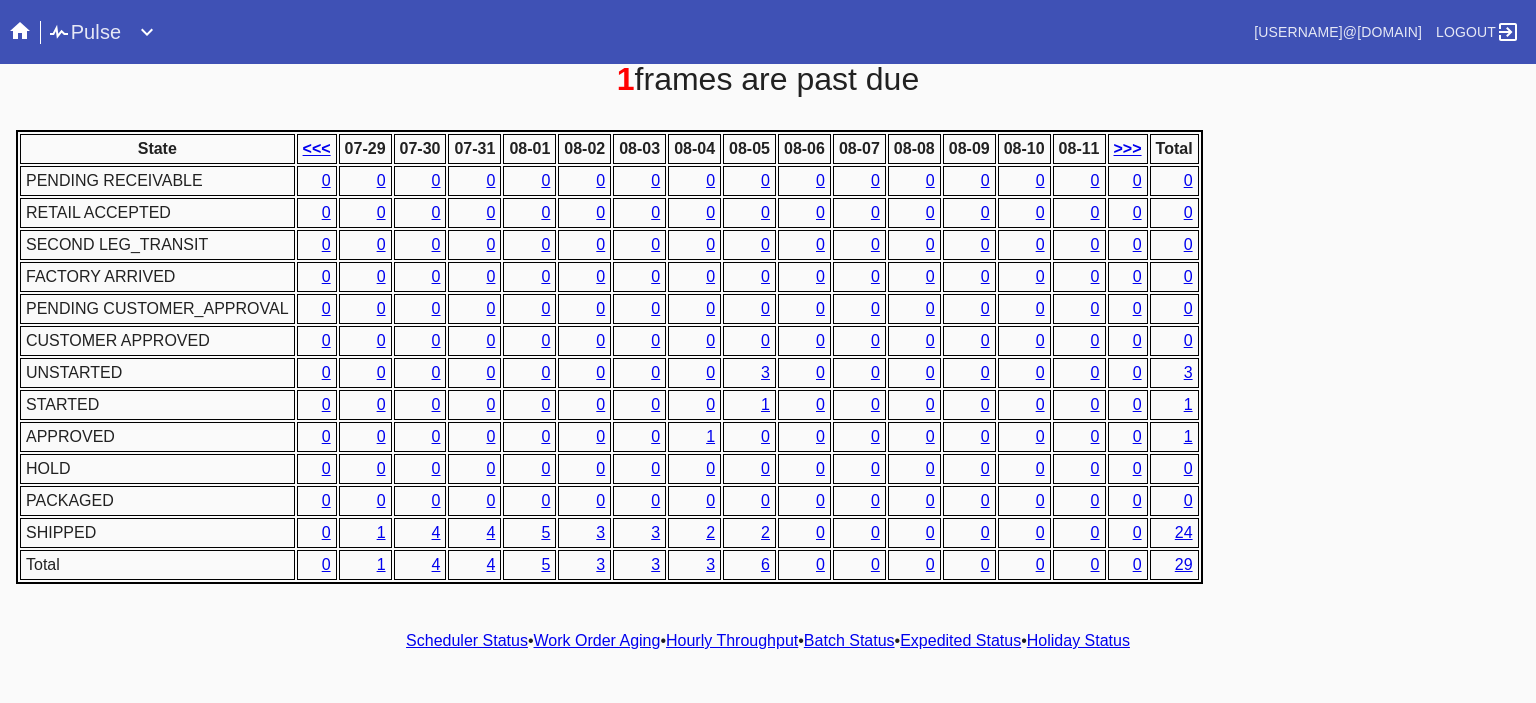 scroll, scrollTop: 0, scrollLeft: 0, axis: both 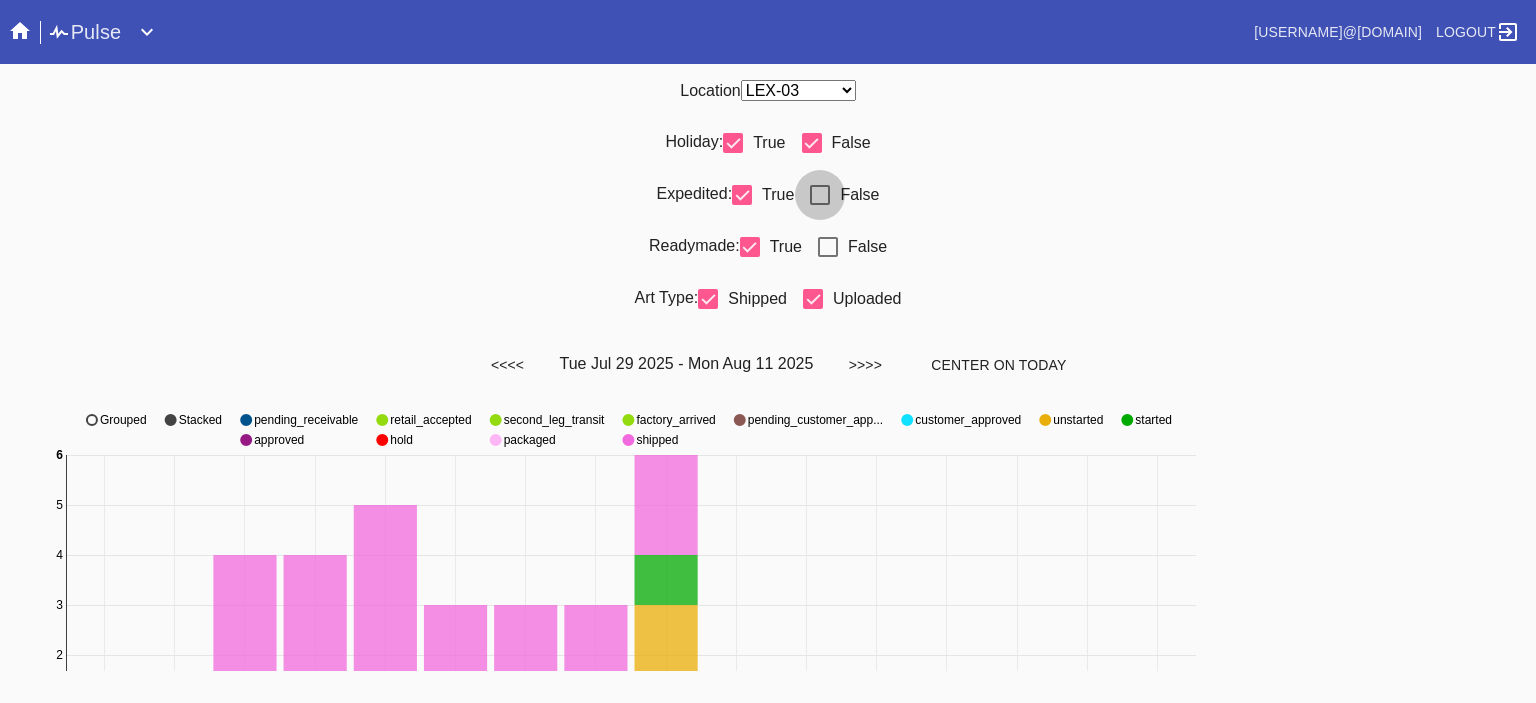 click at bounding box center (820, 195) 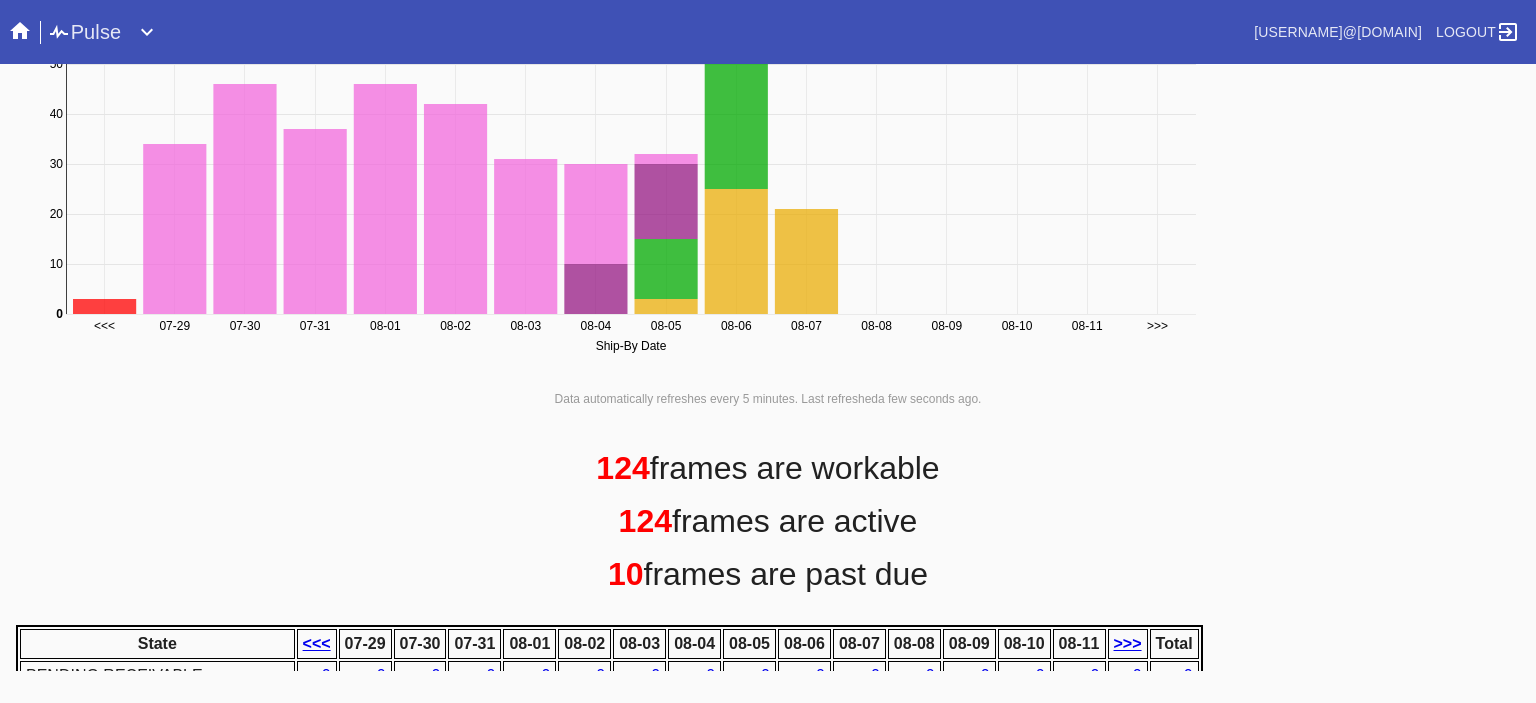 scroll, scrollTop: 0, scrollLeft: 0, axis: both 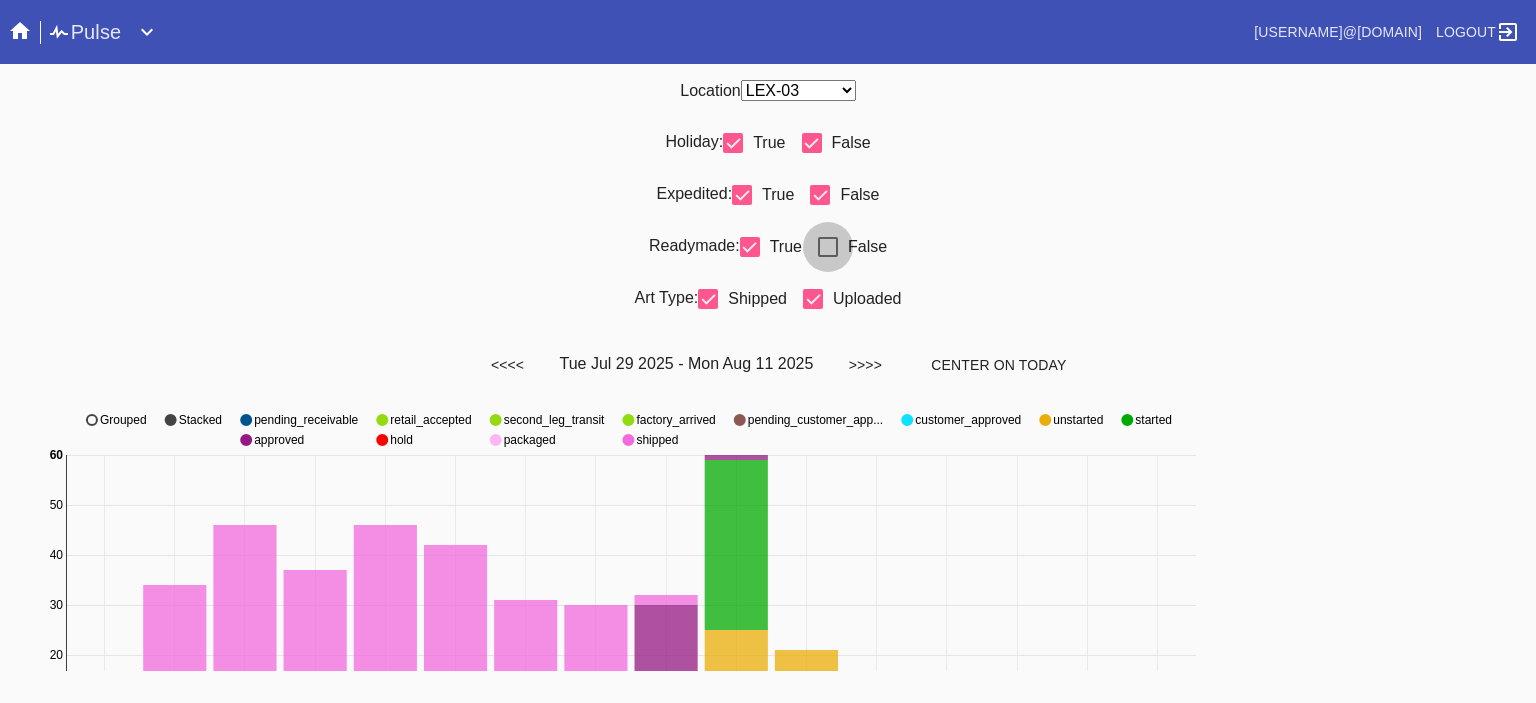 click at bounding box center [828, 247] 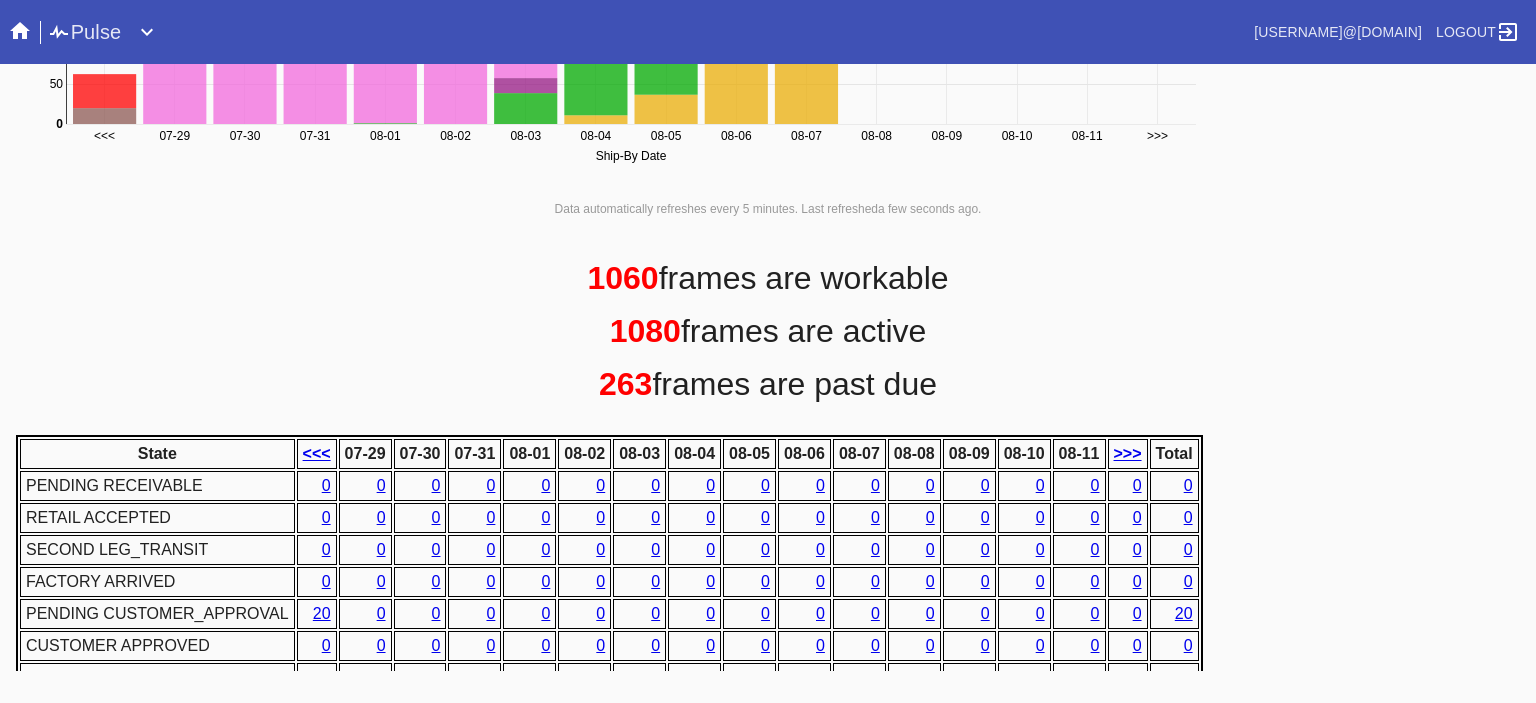 scroll, scrollTop: 936, scrollLeft: 0, axis: vertical 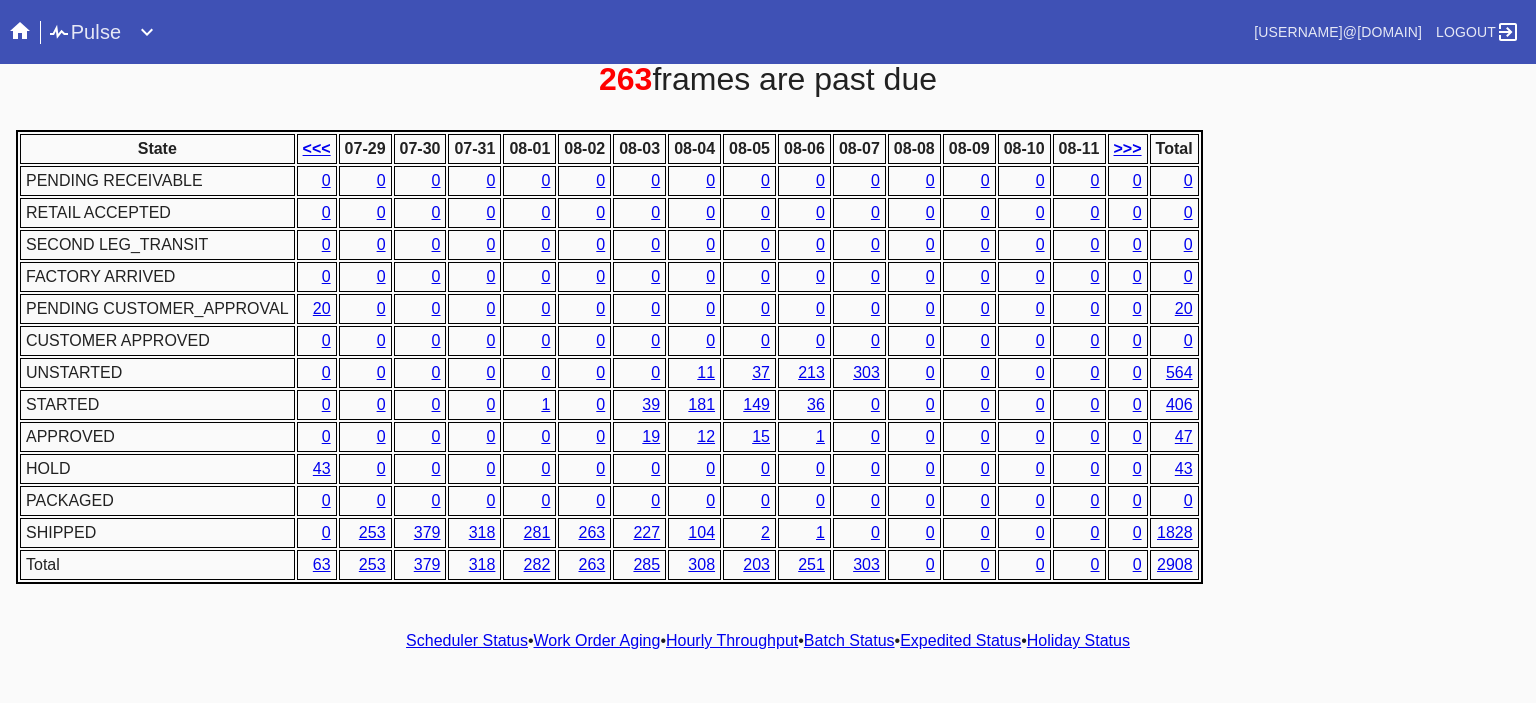 click on "State <<< 07-29 07-30 07-31 08-01 08-02 08-03 08-04 08-05 08-06 08-07 08-08 08-09 08-10 08-11 >>> Total PENDING RECEIVABLE 0 0 0 0 0 0 0 0 0 0 0 0 0 0 0 0 0 RETAIL ACCEPTED 0 0 0 0 0 0 0 0 0 0 0 0 0 0 0 0 0 SECOND LEG_TRANSIT 0 0 0 0 0 0 0 0 0 0 0 0 0 0 0 0 0 FACTORY ARRIVED 0 0 0 0 0 0 0 0 0 0 0 0 0 0 0 0 0 PENDING CUSTOMER_APPROVAL 20 0 0 0 0 0 0 0 0 0 0 0 0 0 0 0 20 CUSTOMER APPROVED 0 0 0 0 0 0 0 0 0 0 0 0 0 0 0 0 0 UNSTARTED 0 0 0 0 0 0 0 11 37 213 303 0 0 0 0 0 564 STARTED 0 0 0 0 1 0 39 181 149 36 0 0 0 0 0 0 406 APPROVED 0 0 0 0 0 0 19 12 15 1 0 0 0 0 0 0 47 HOLD 43 0 0 0 0 0 0 0 0 0 0 0 0 0 0 0 43 PACKAGED 0 0 0 0 0 0 0 0 0 0 0 0 0 0 0 0 0 SHIPPED 0 253 379 318 281 263 227 104 2 1 0 0 0 0 0 0 1828 Total 63 253 379 318 282 263 285 308 203 251 303 0 0 0 0 0 2908" at bounding box center (768, 357) 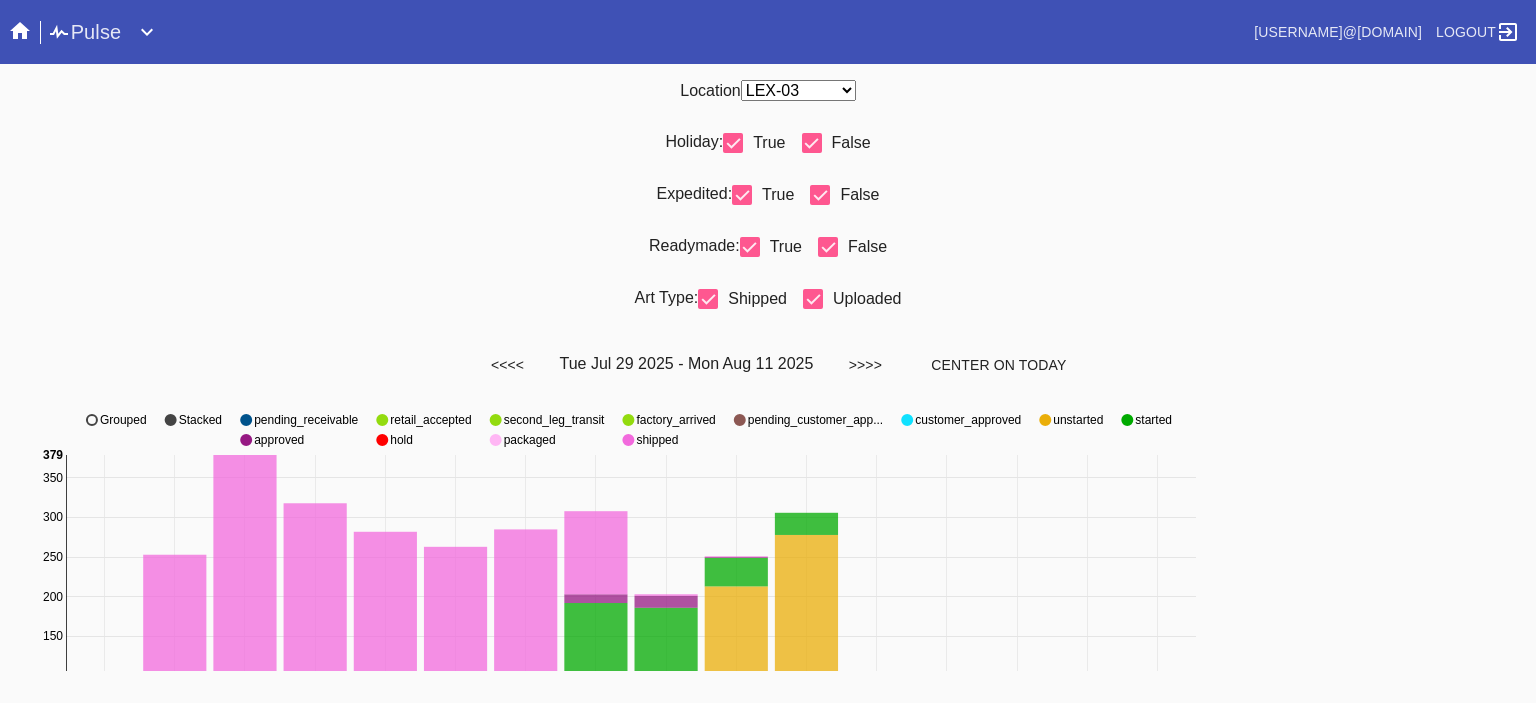 scroll, scrollTop: 936, scrollLeft: 0, axis: vertical 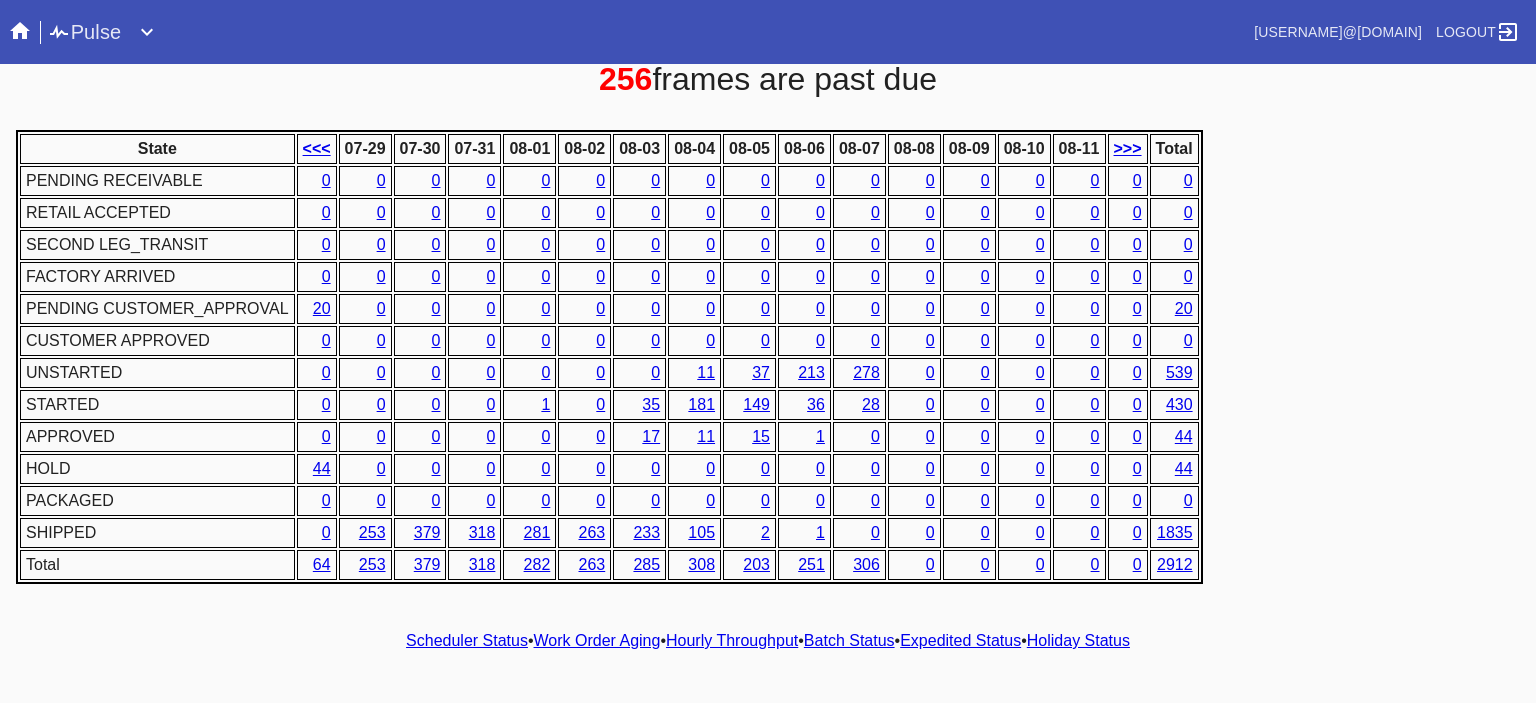 click on "Hourly Throughput" at bounding box center [732, 640] 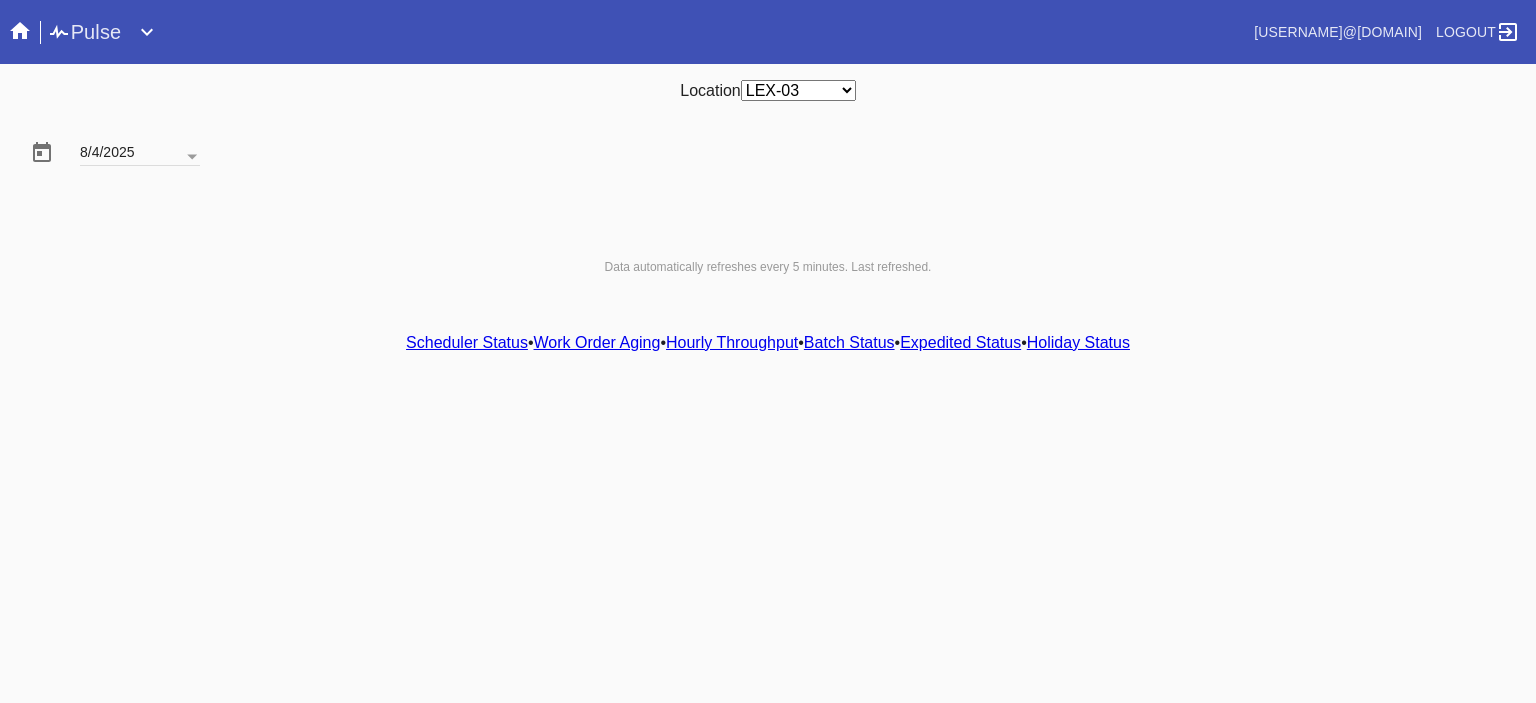 scroll, scrollTop: 0, scrollLeft: 0, axis: both 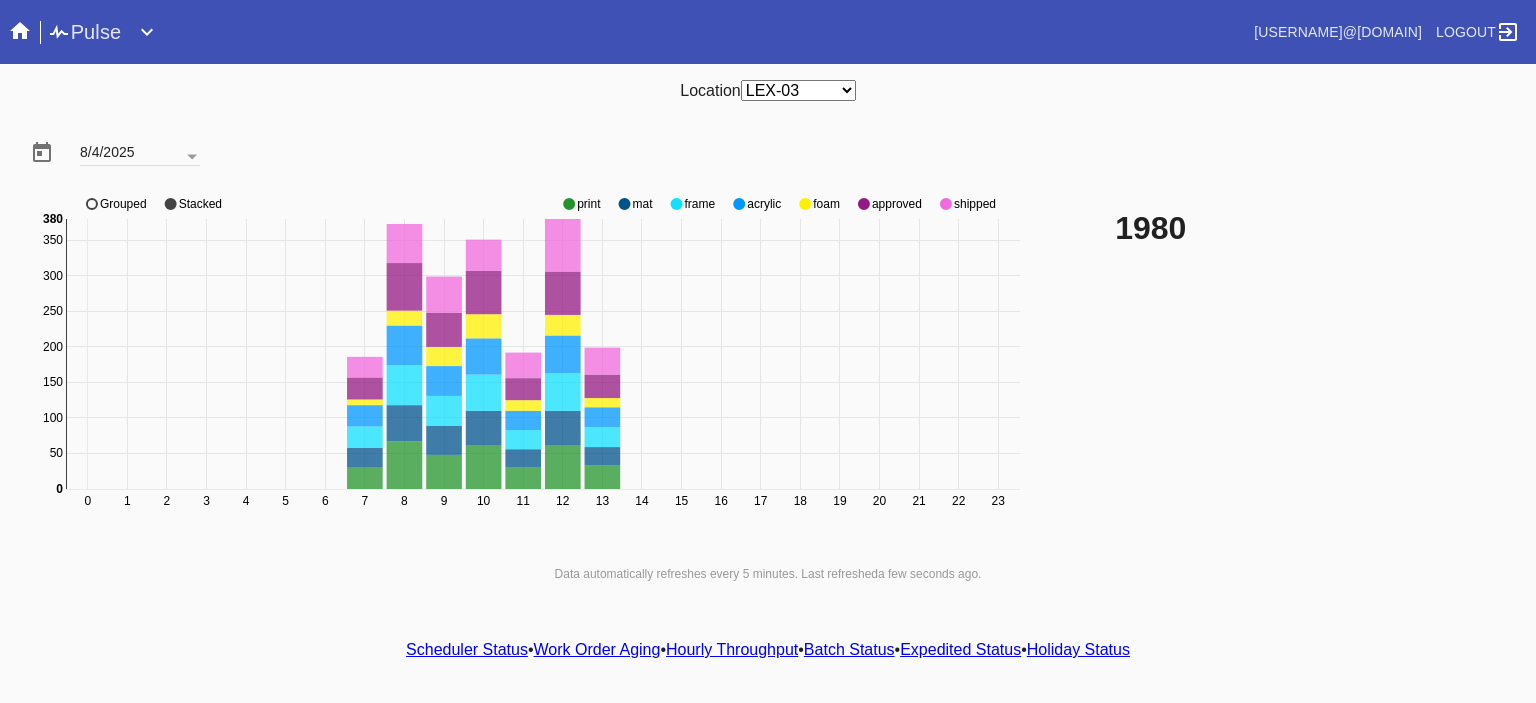 click on "shipped" 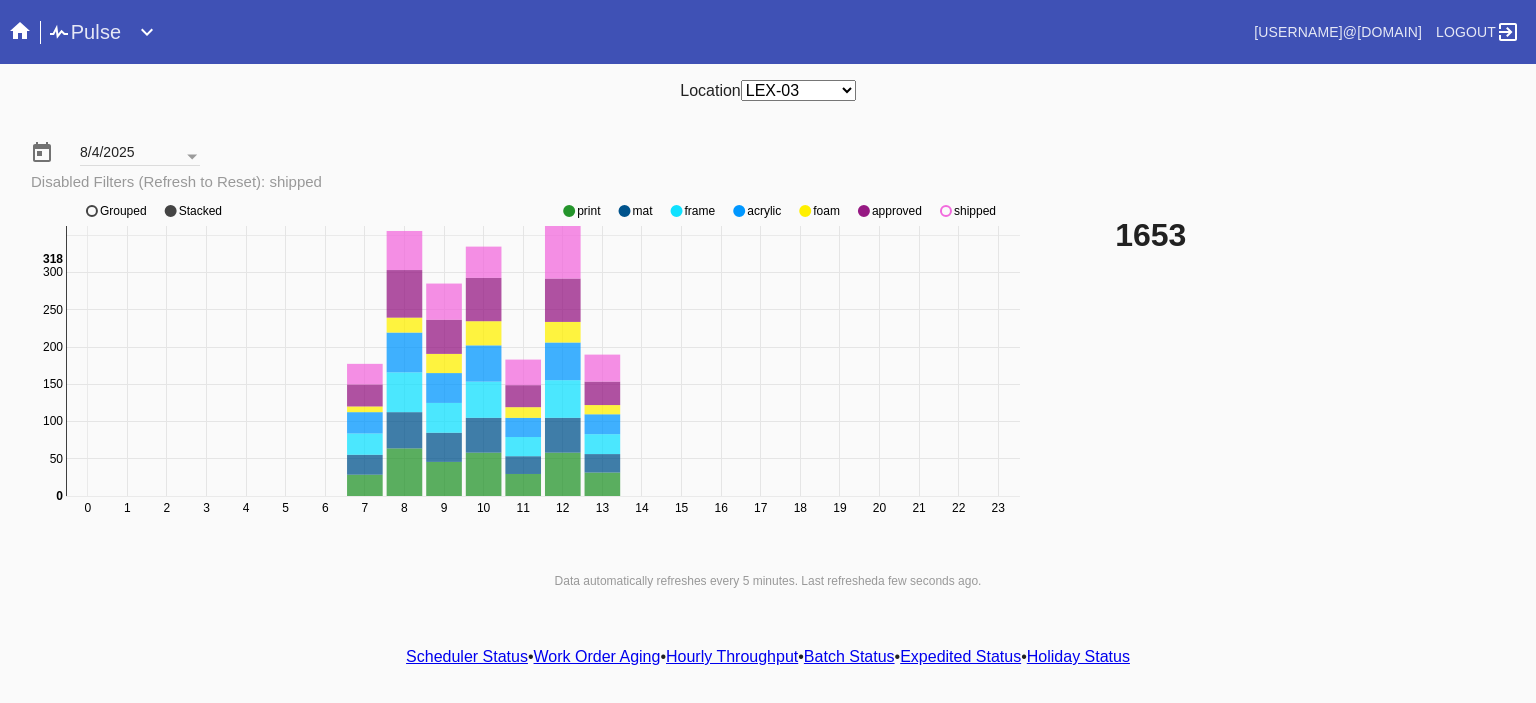 click on "shipped" 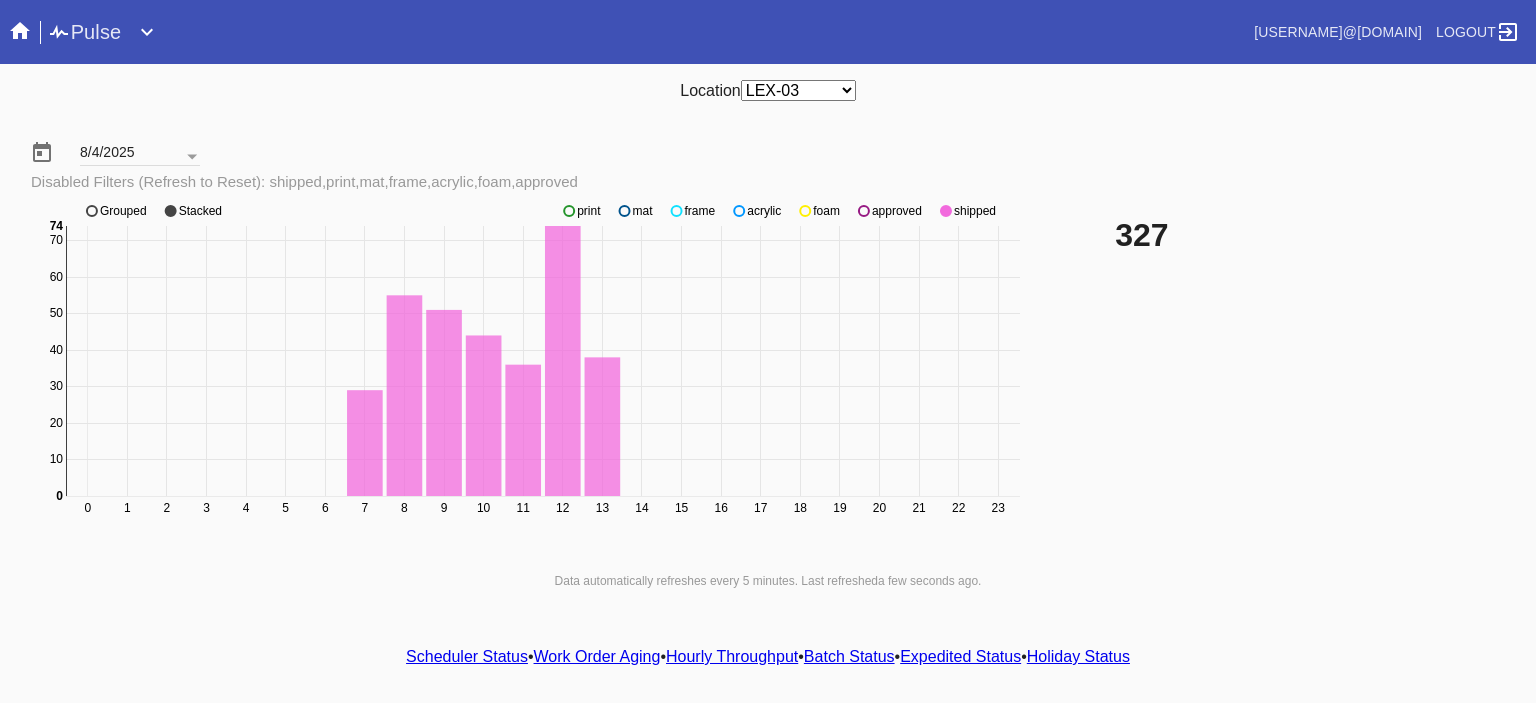 click on "shipped" 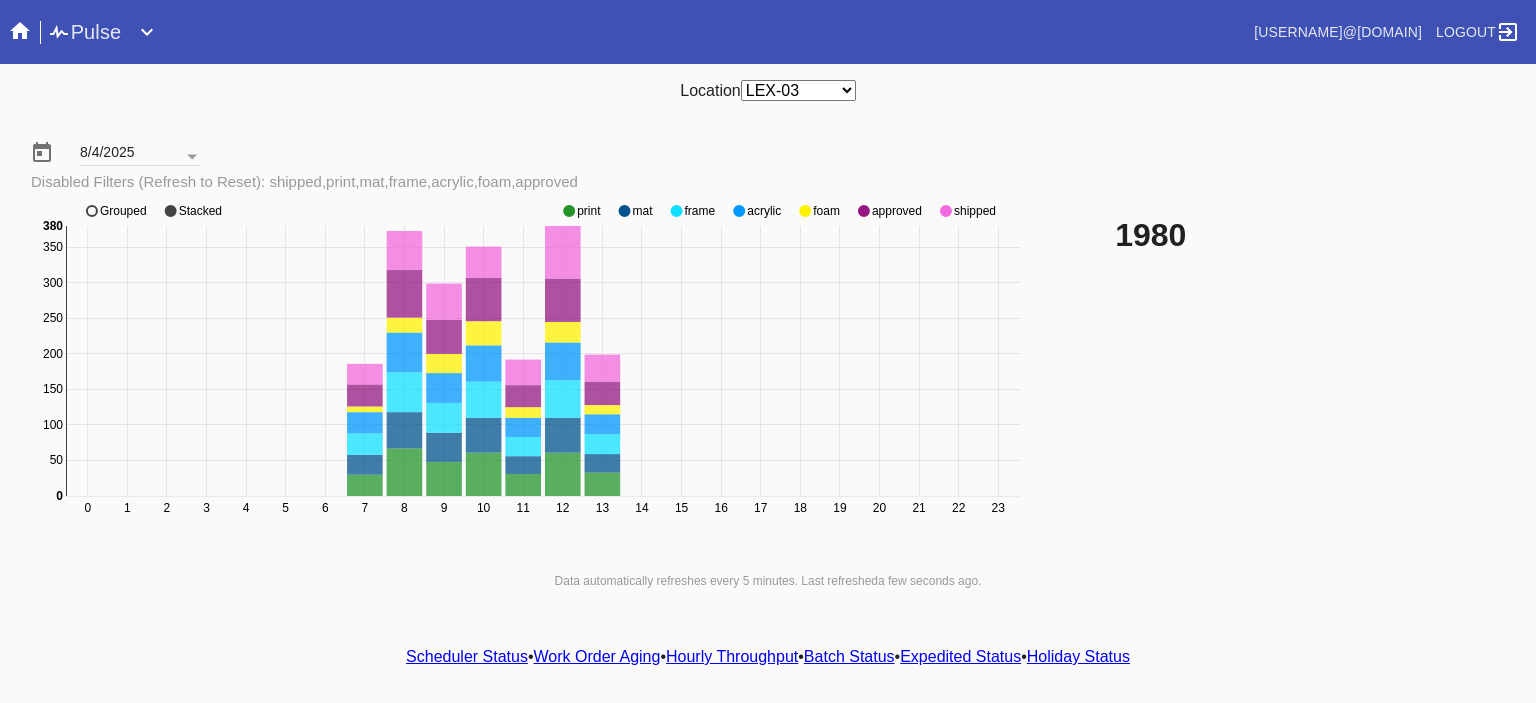 click on "Scheduler Status  •  Work Order Aging  •  Hourly Throughput  •  Batch Status  •  Expedited Status  •  Holiday Status" at bounding box center (768, 657) 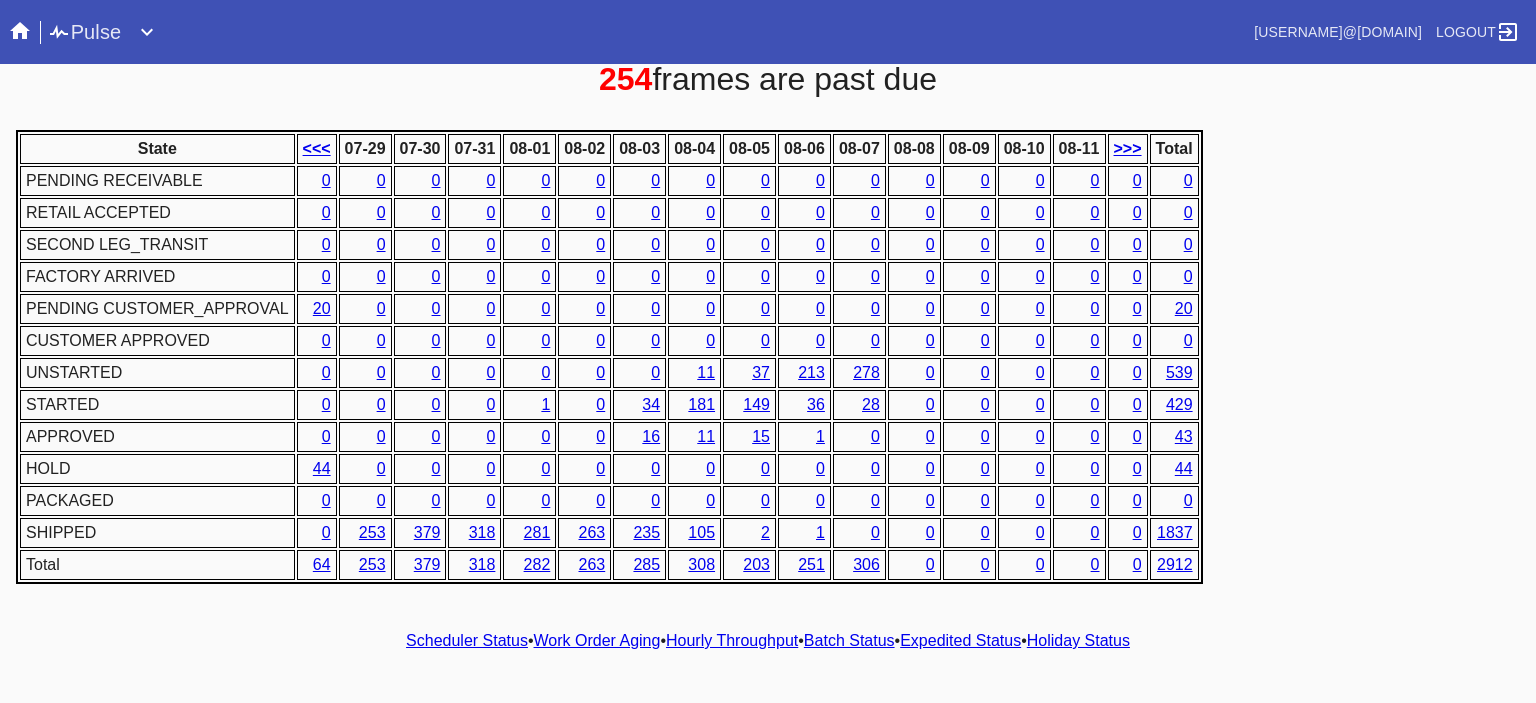 scroll, scrollTop: 0, scrollLeft: 0, axis: both 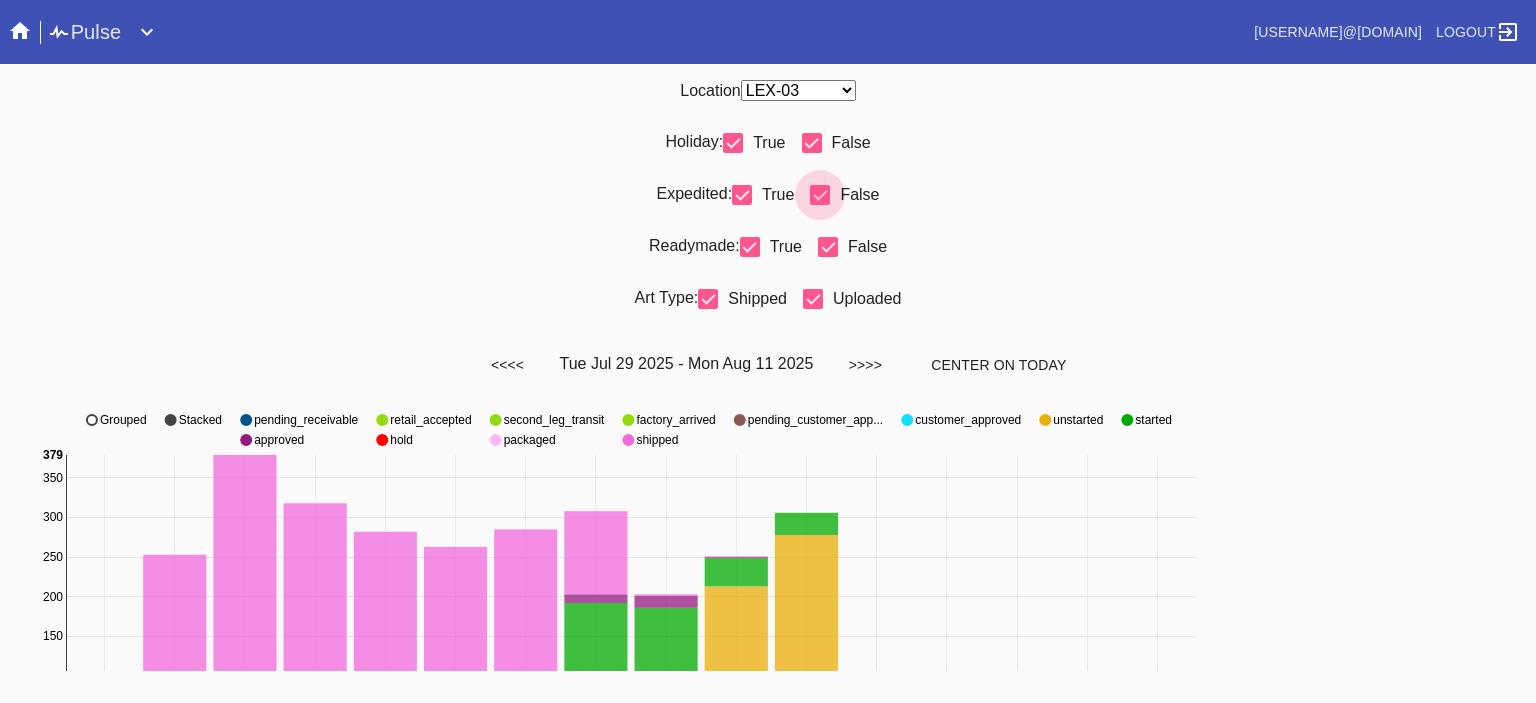 click at bounding box center [820, 195] 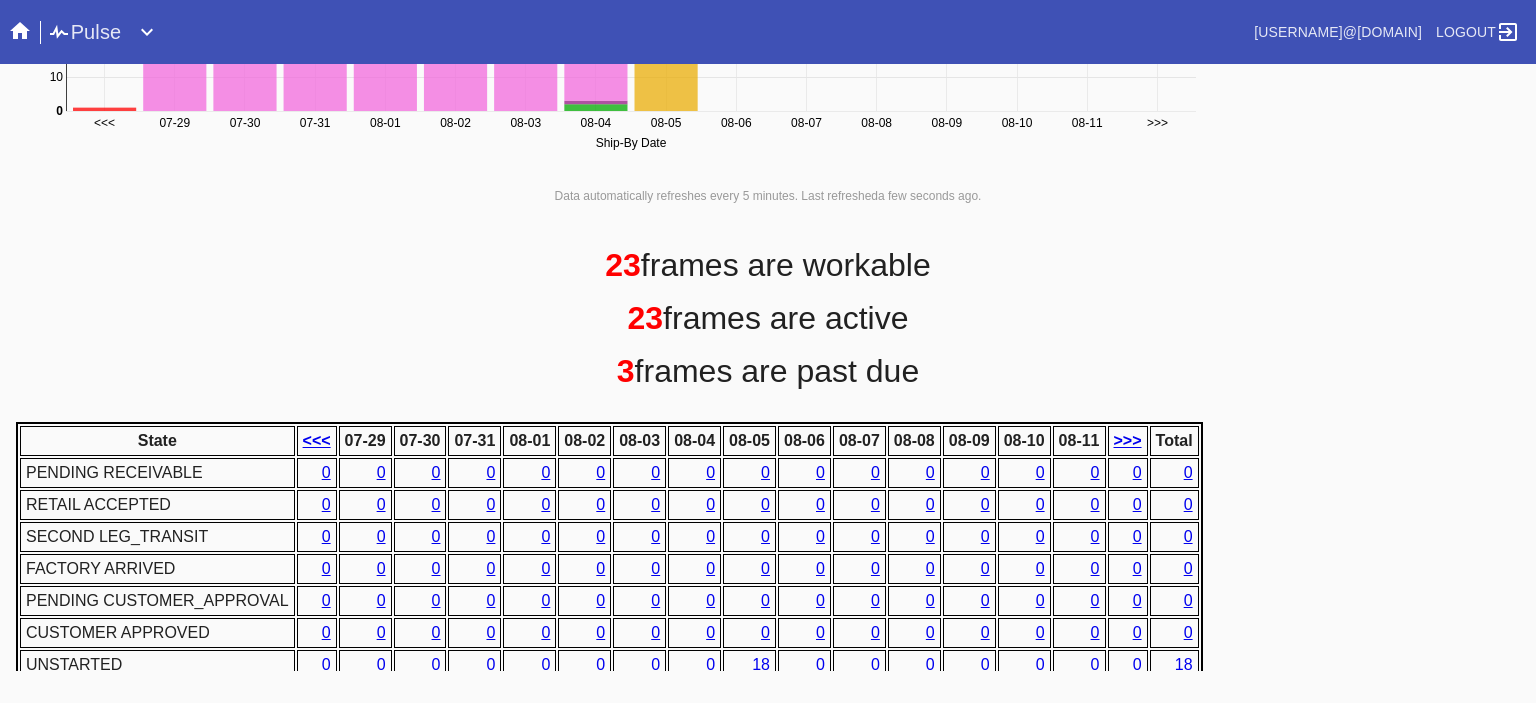 scroll, scrollTop: 936, scrollLeft: 0, axis: vertical 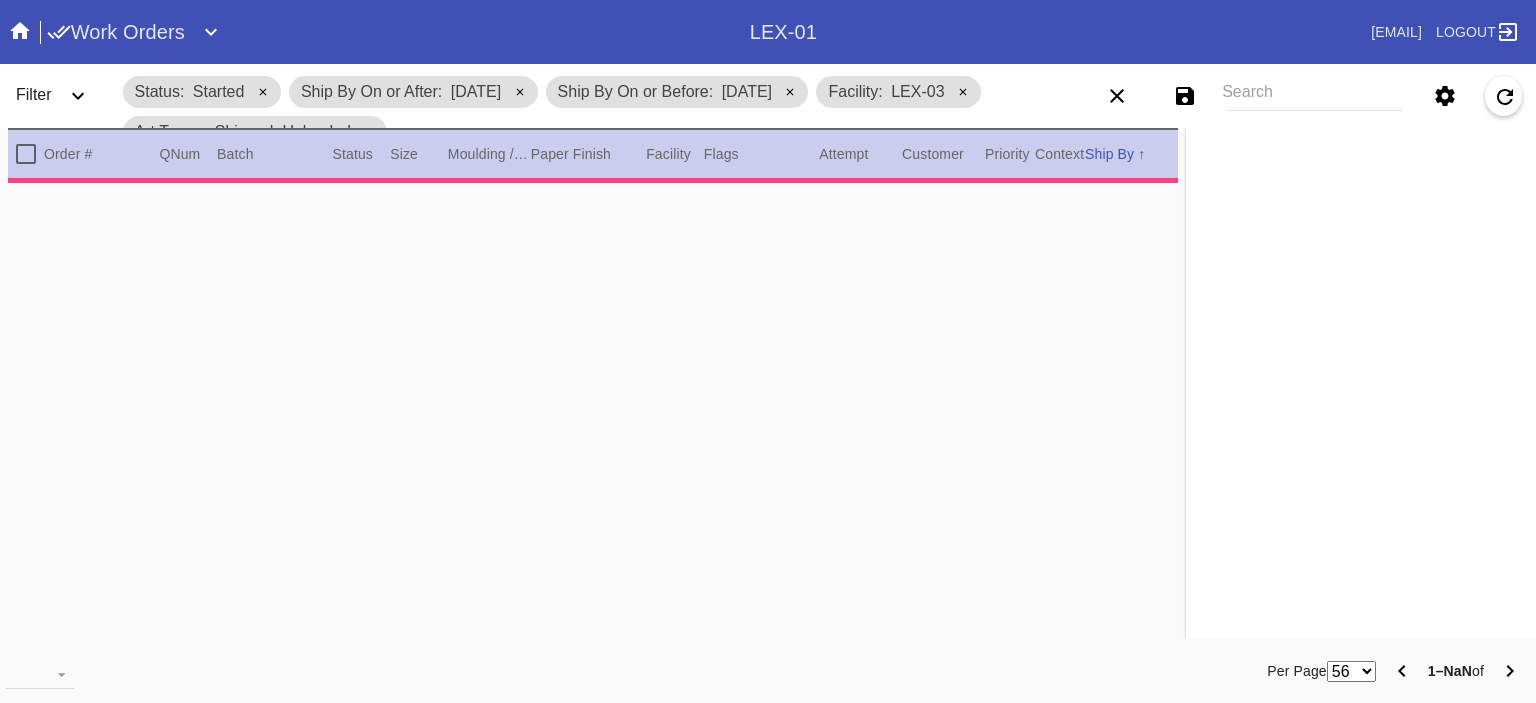 type on "***" 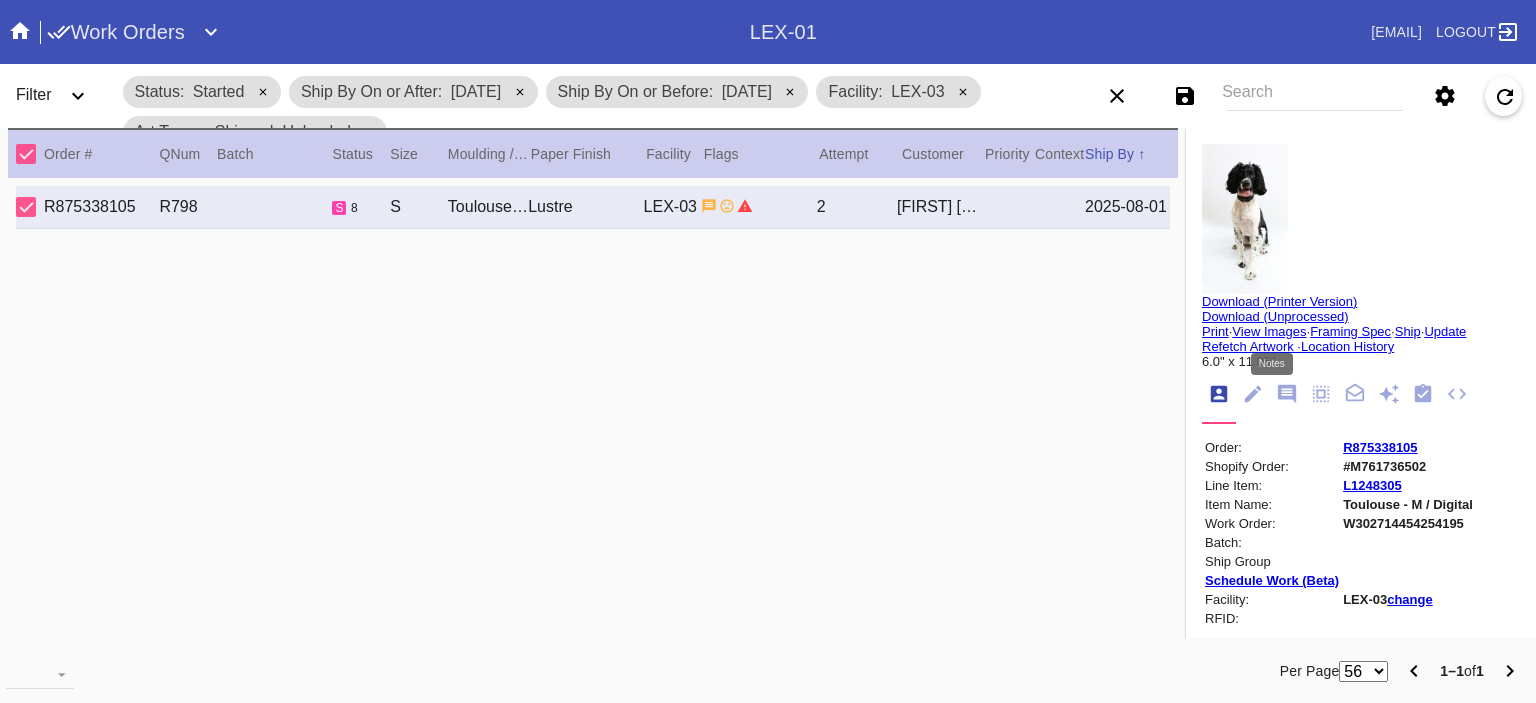 click 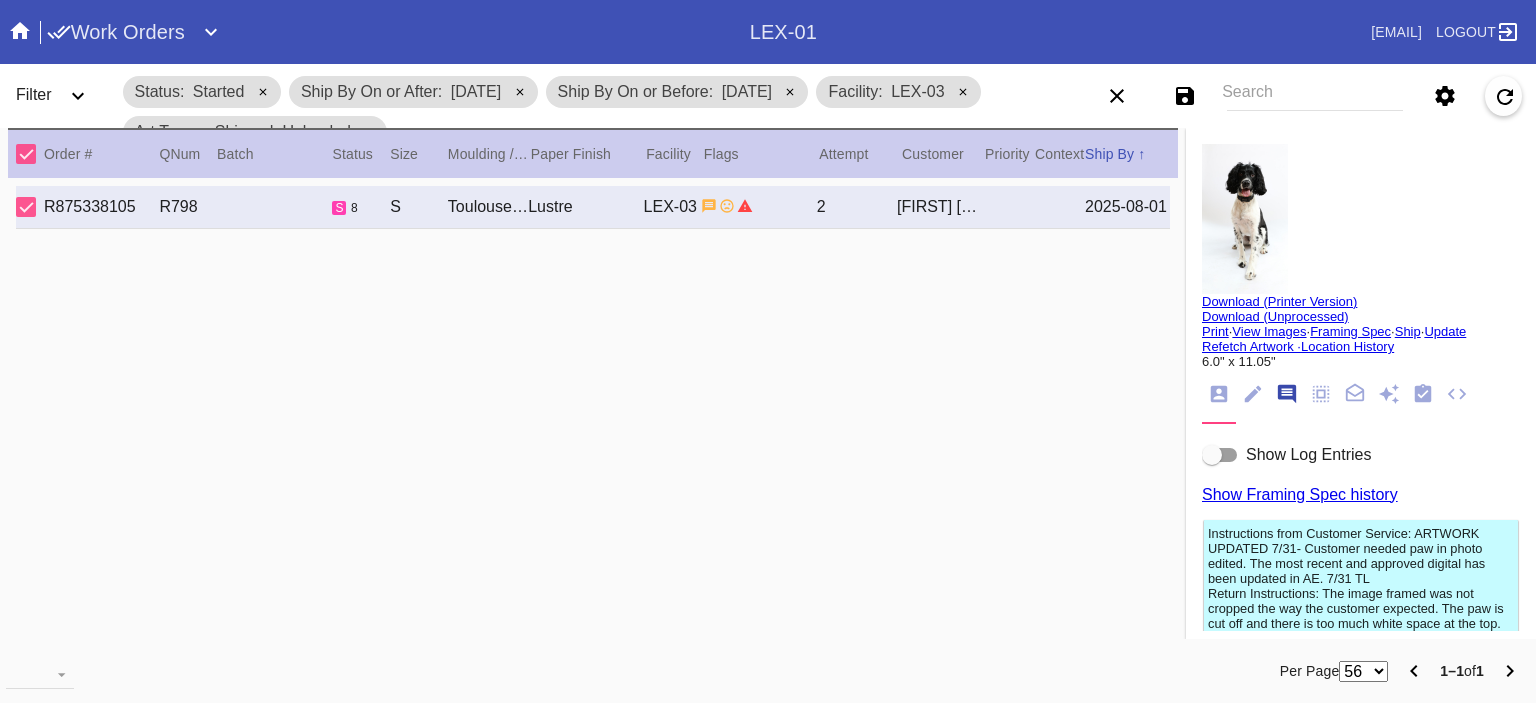 scroll, scrollTop: 123, scrollLeft: 0, axis: vertical 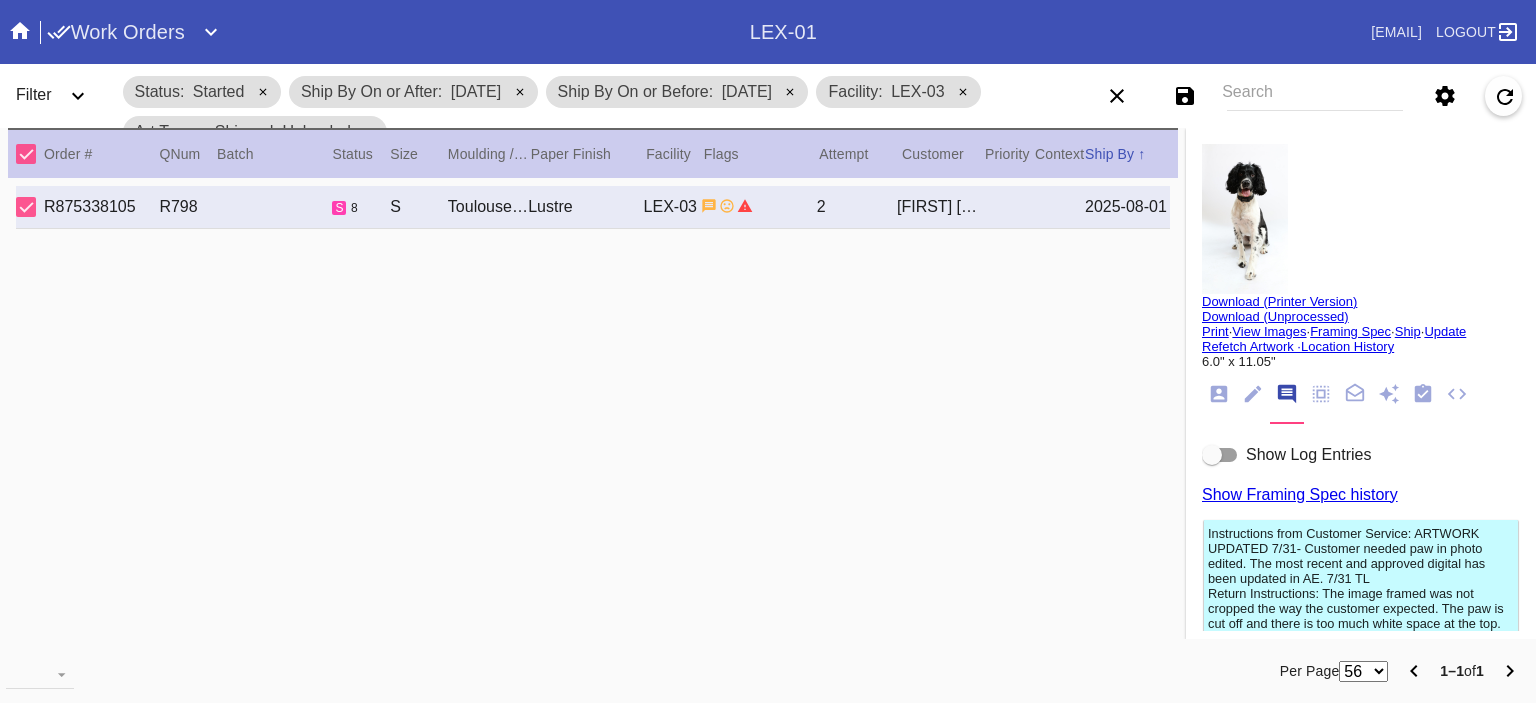 click on "Show Log Entries" at bounding box center [1361, 455] 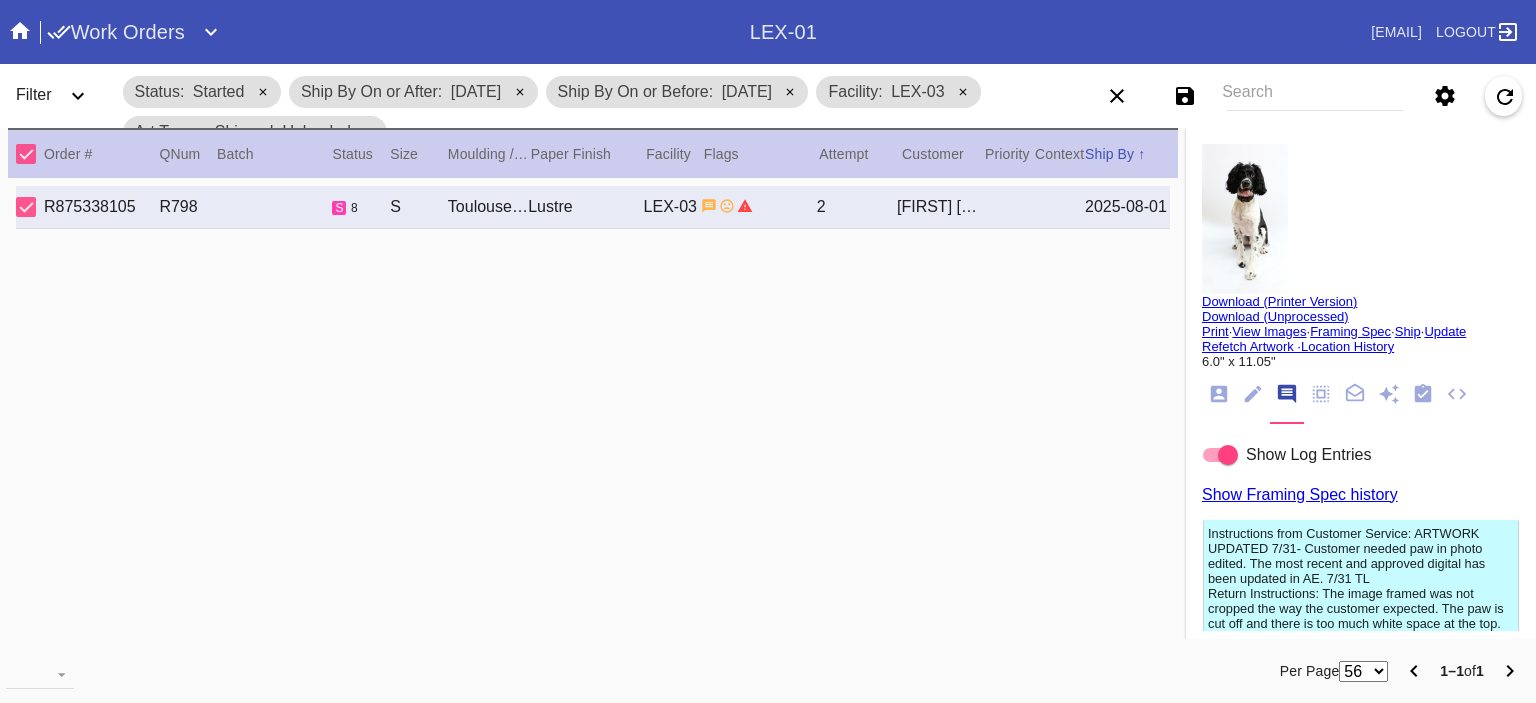 drag, startPoint x: 1313, startPoint y: 471, endPoint x: 1304, endPoint y: 430, distance: 41.976185 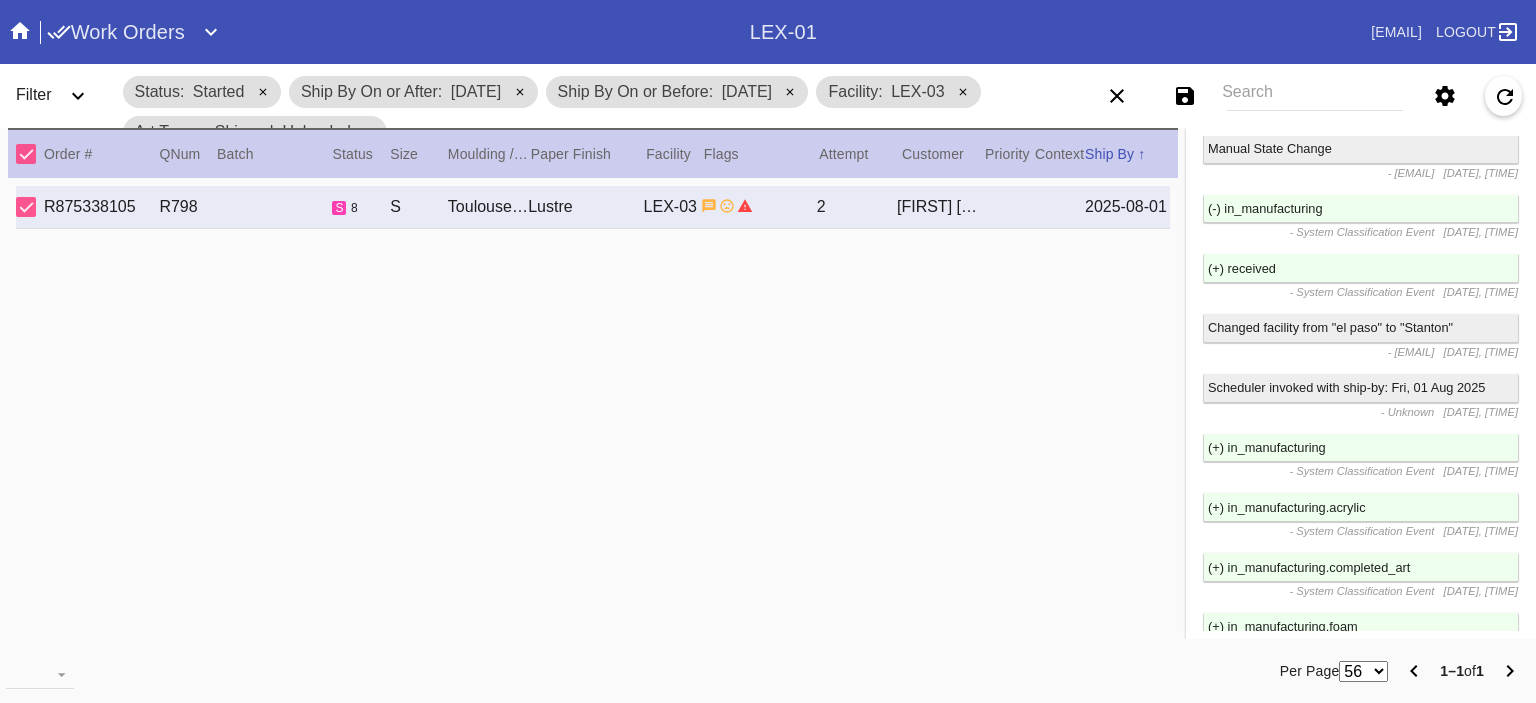 scroll, scrollTop: 4998, scrollLeft: 0, axis: vertical 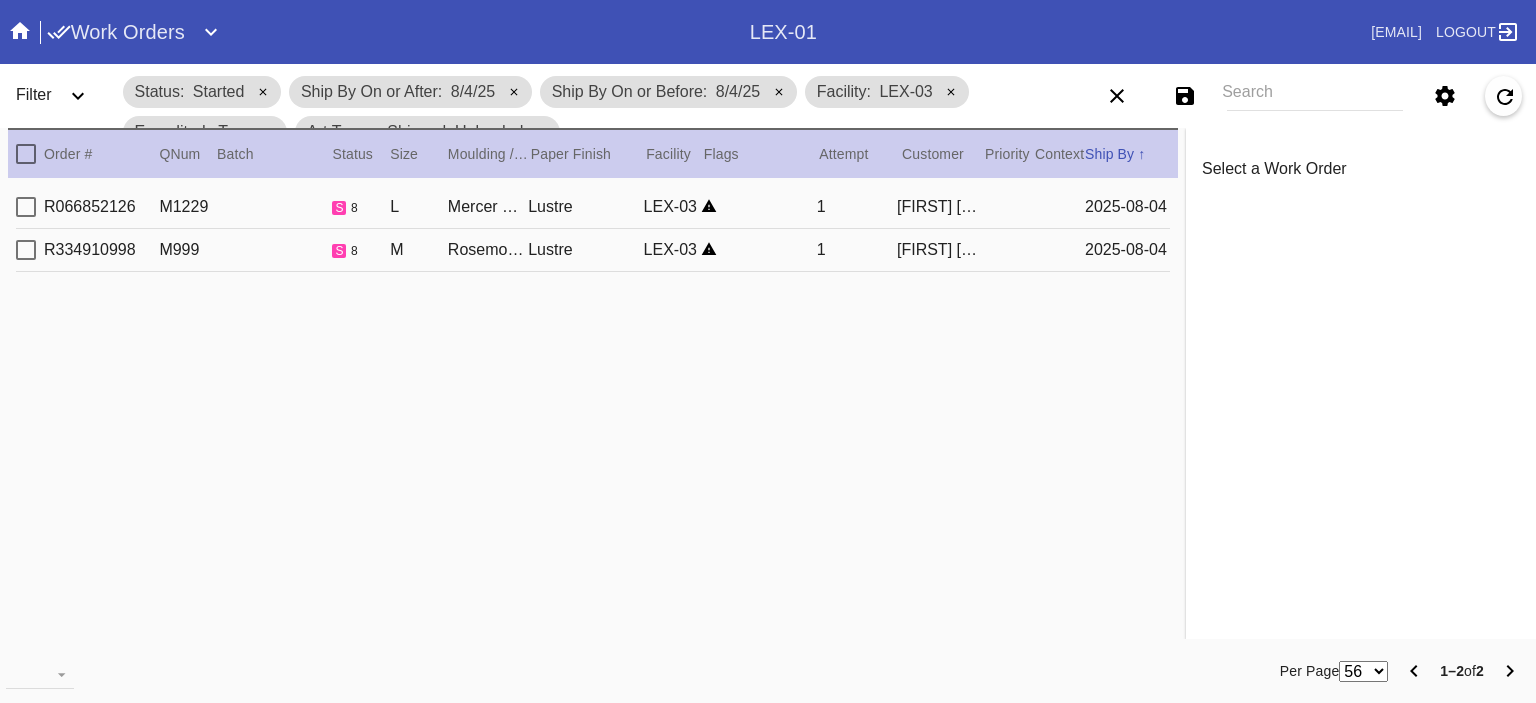 click at bounding box center [758, 206] 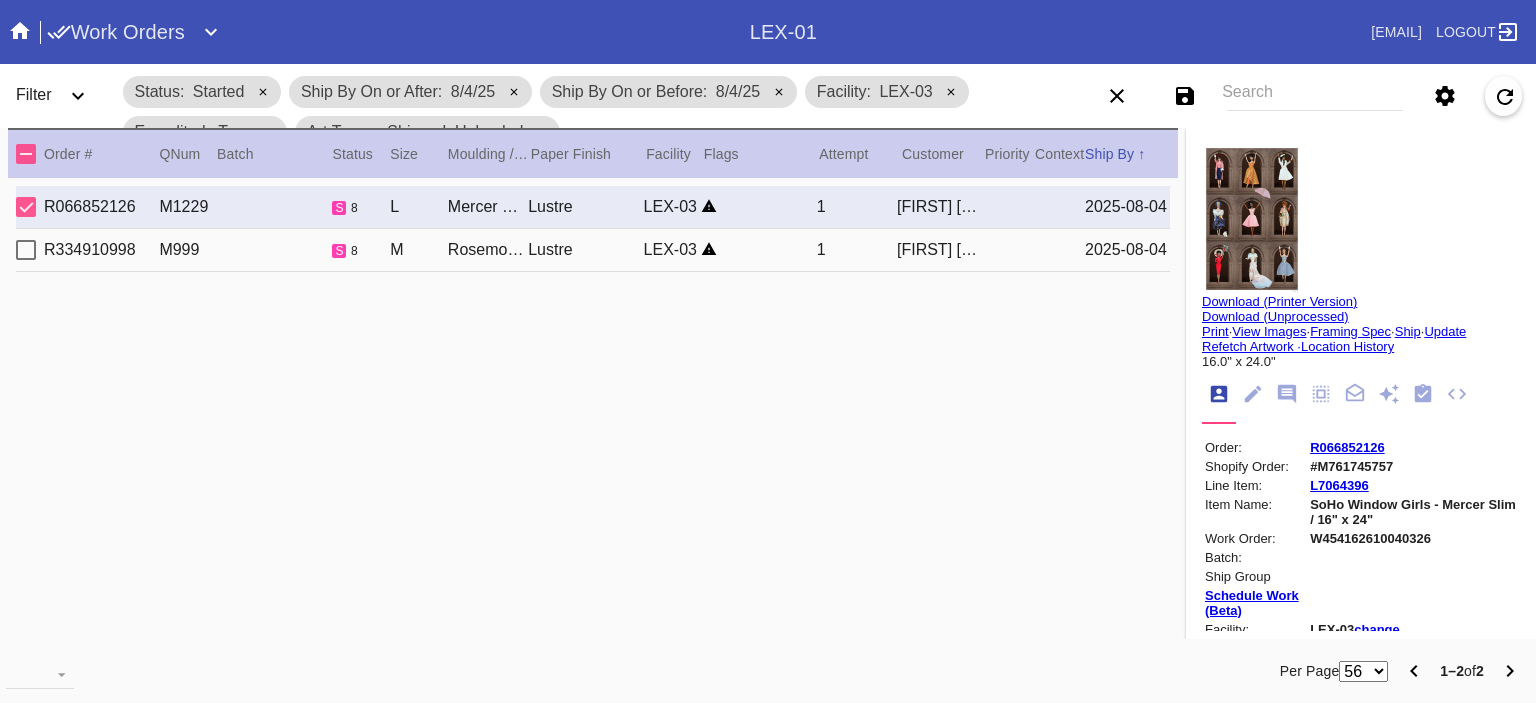 click at bounding box center [758, 249] 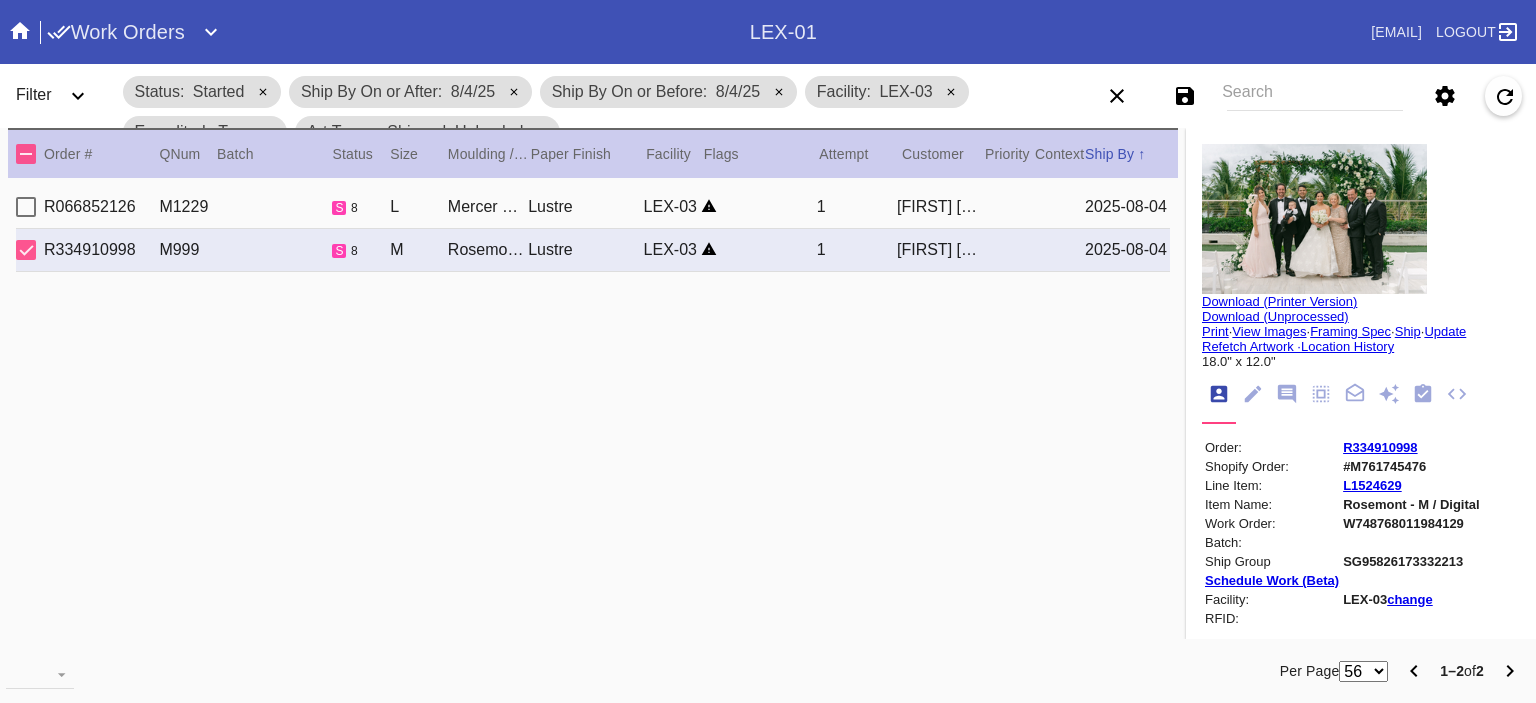 click at bounding box center [758, 206] 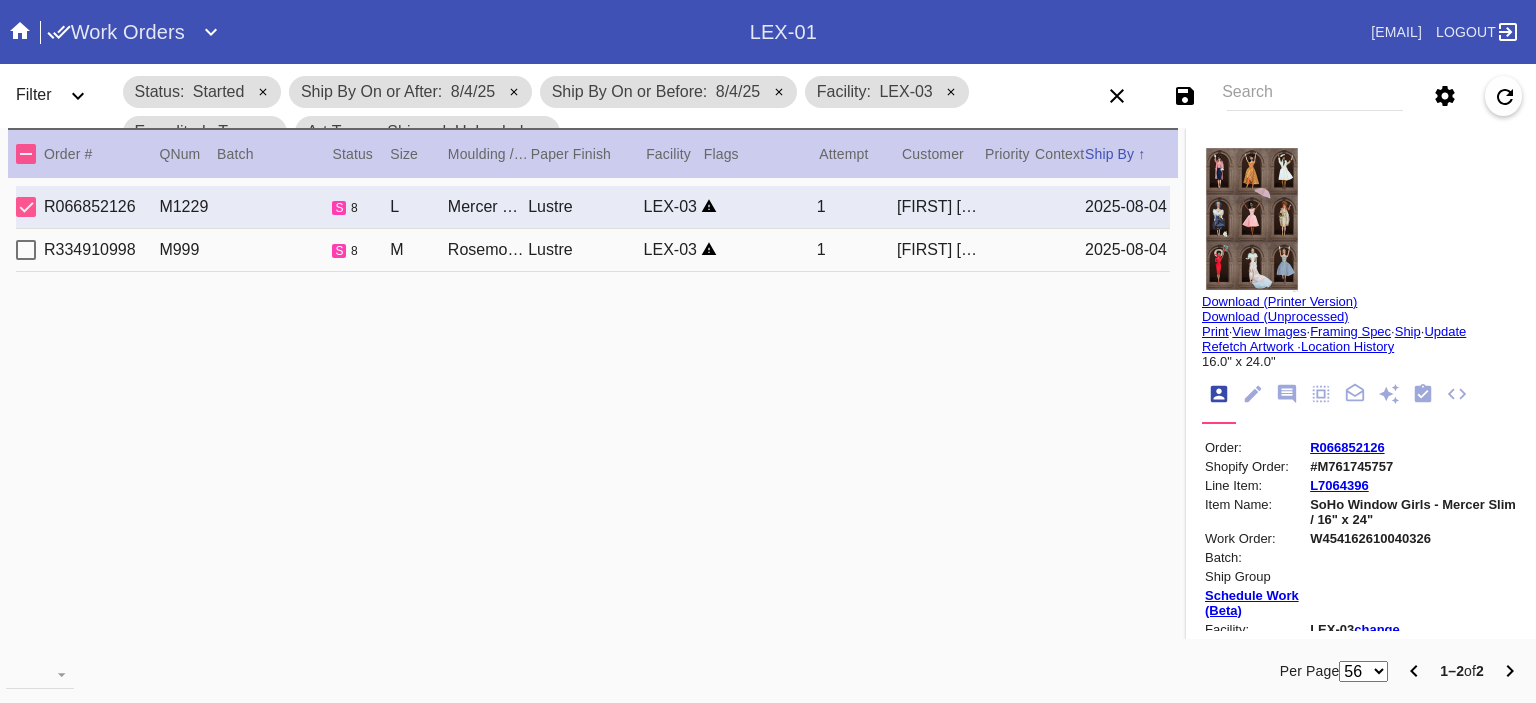 click on "2025-08-04" at bounding box center (1127, 250) 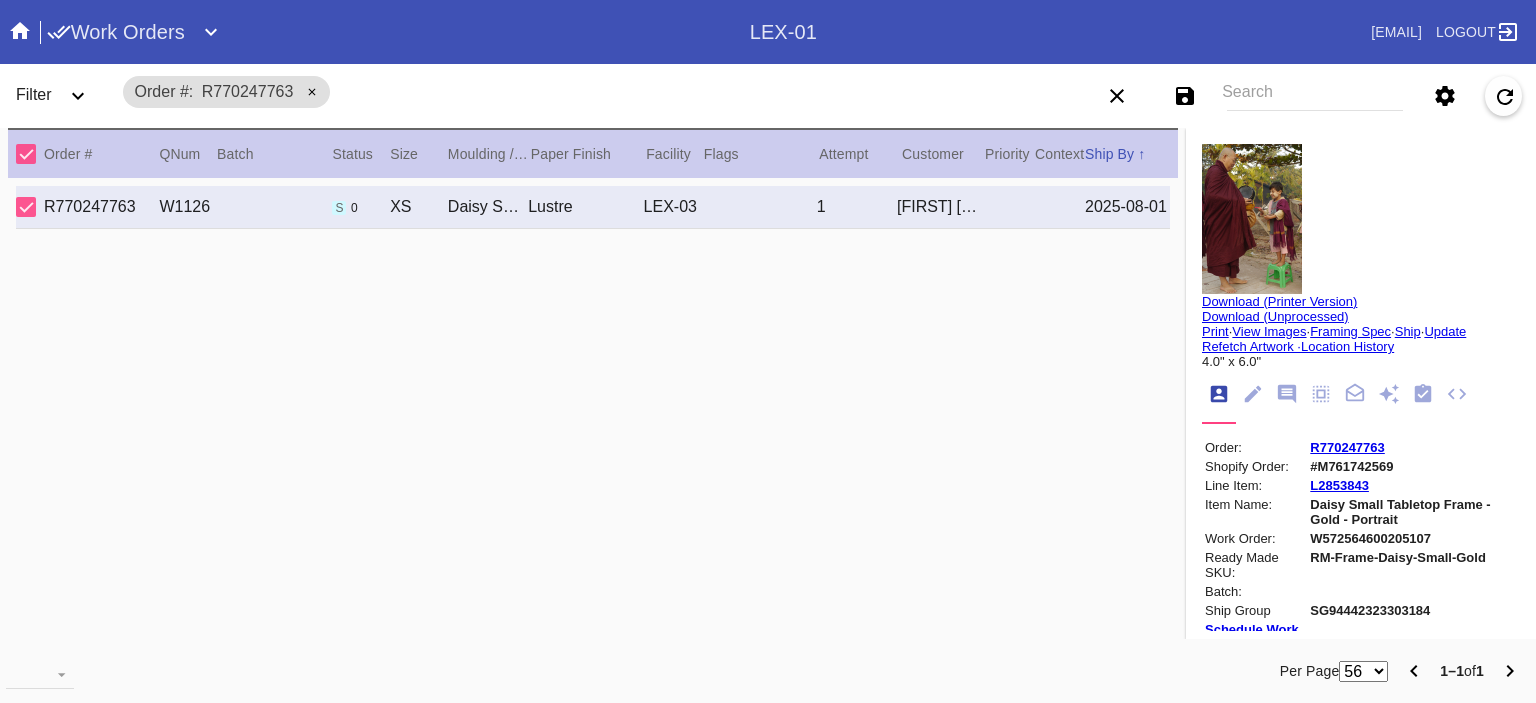 scroll, scrollTop: 0, scrollLeft: 0, axis: both 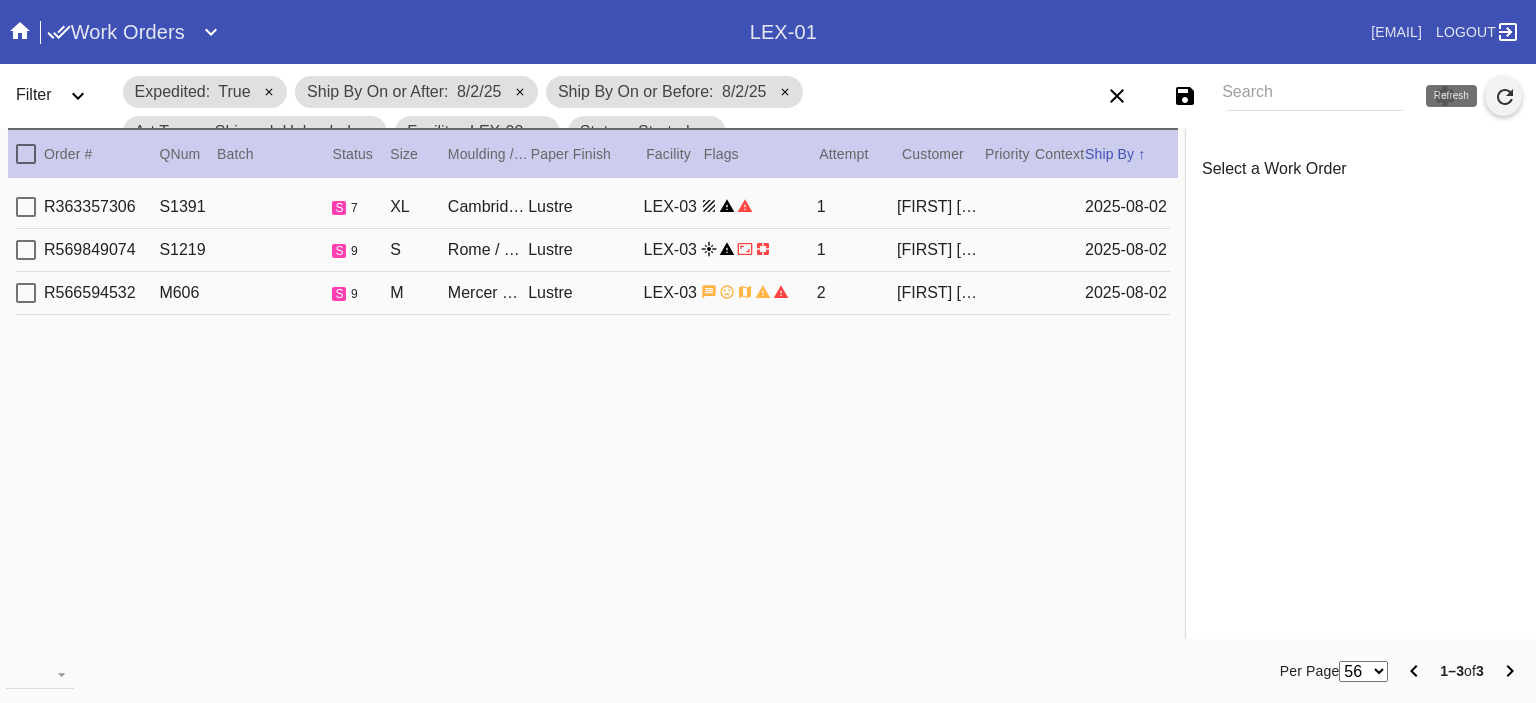 click 